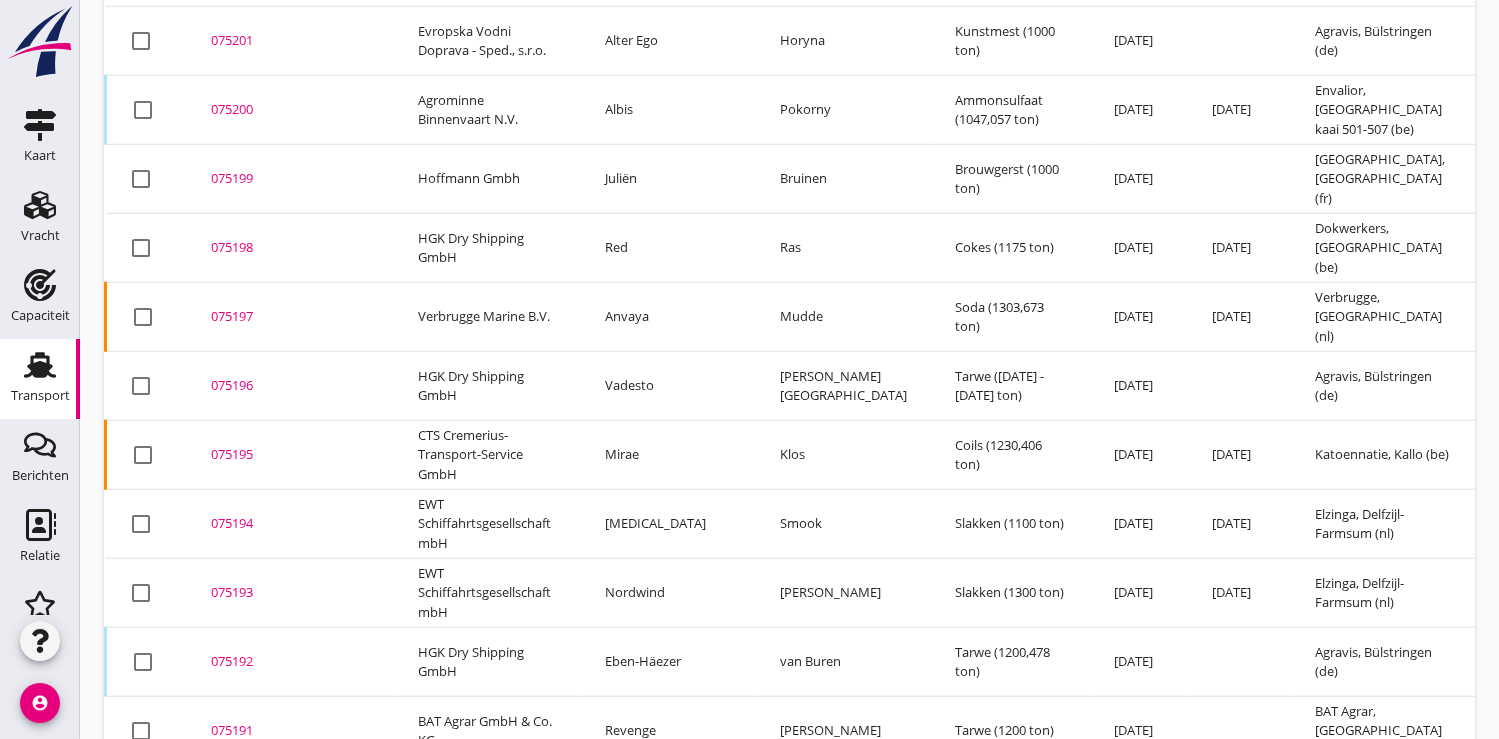 scroll, scrollTop: 1598, scrollLeft: 0, axis: vertical 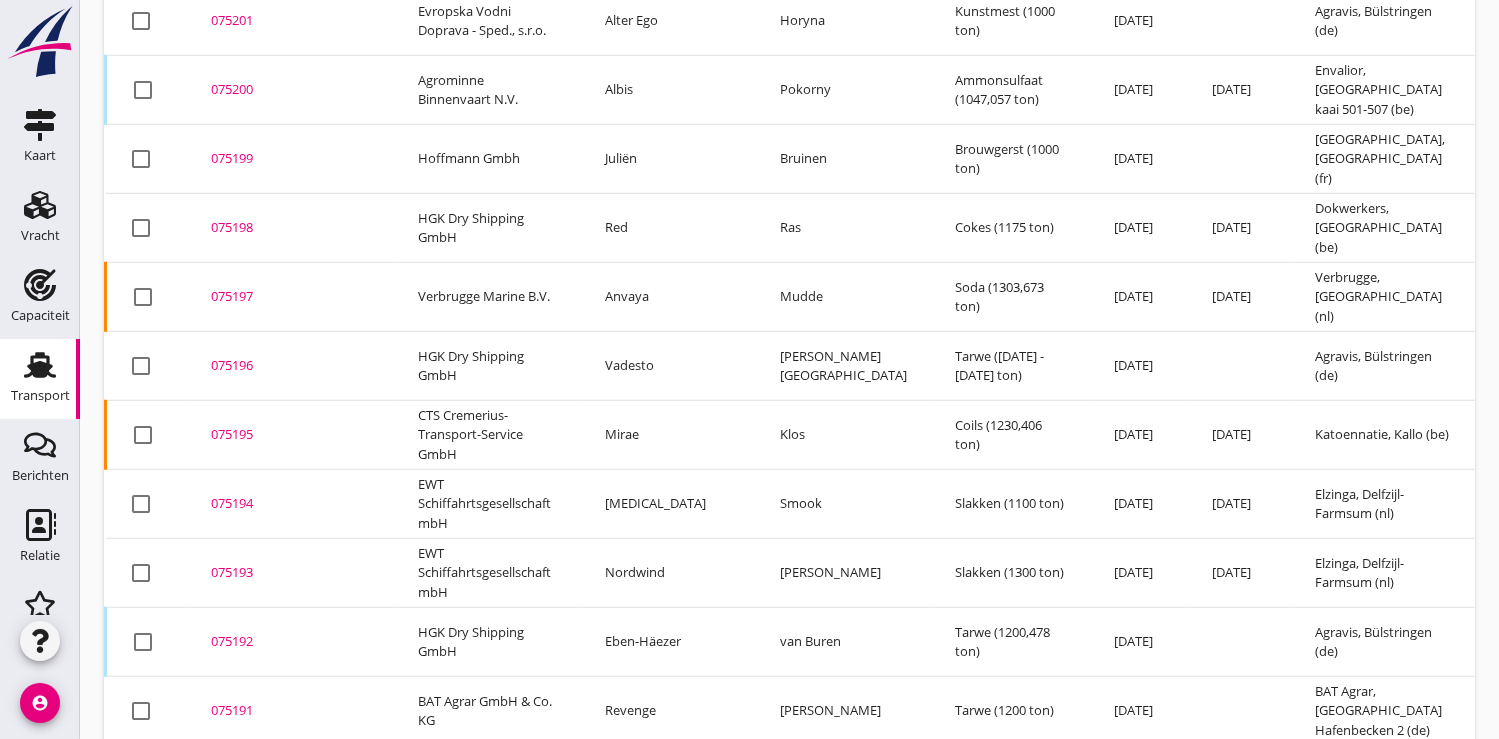 click on "075196" at bounding box center (290, 366) 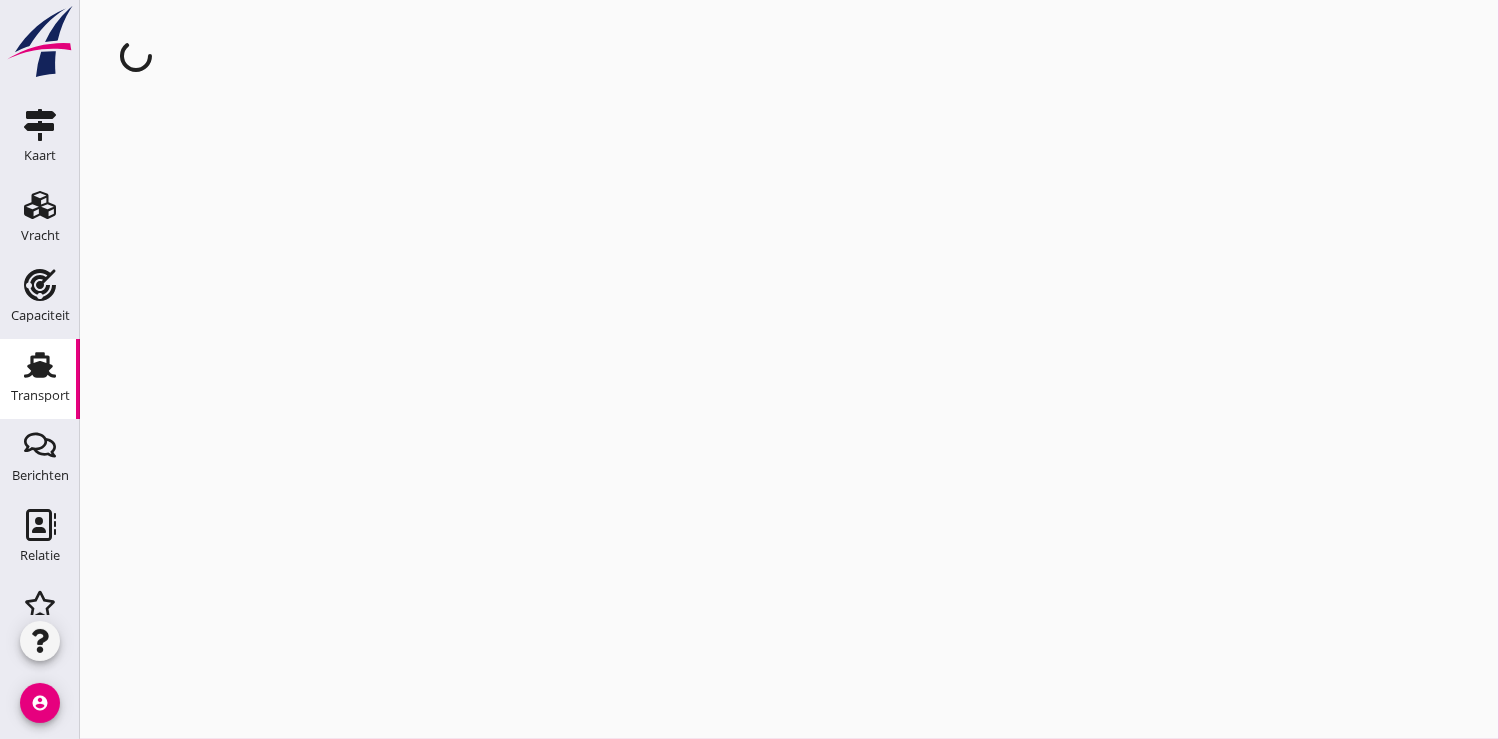 scroll, scrollTop: 0, scrollLeft: 0, axis: both 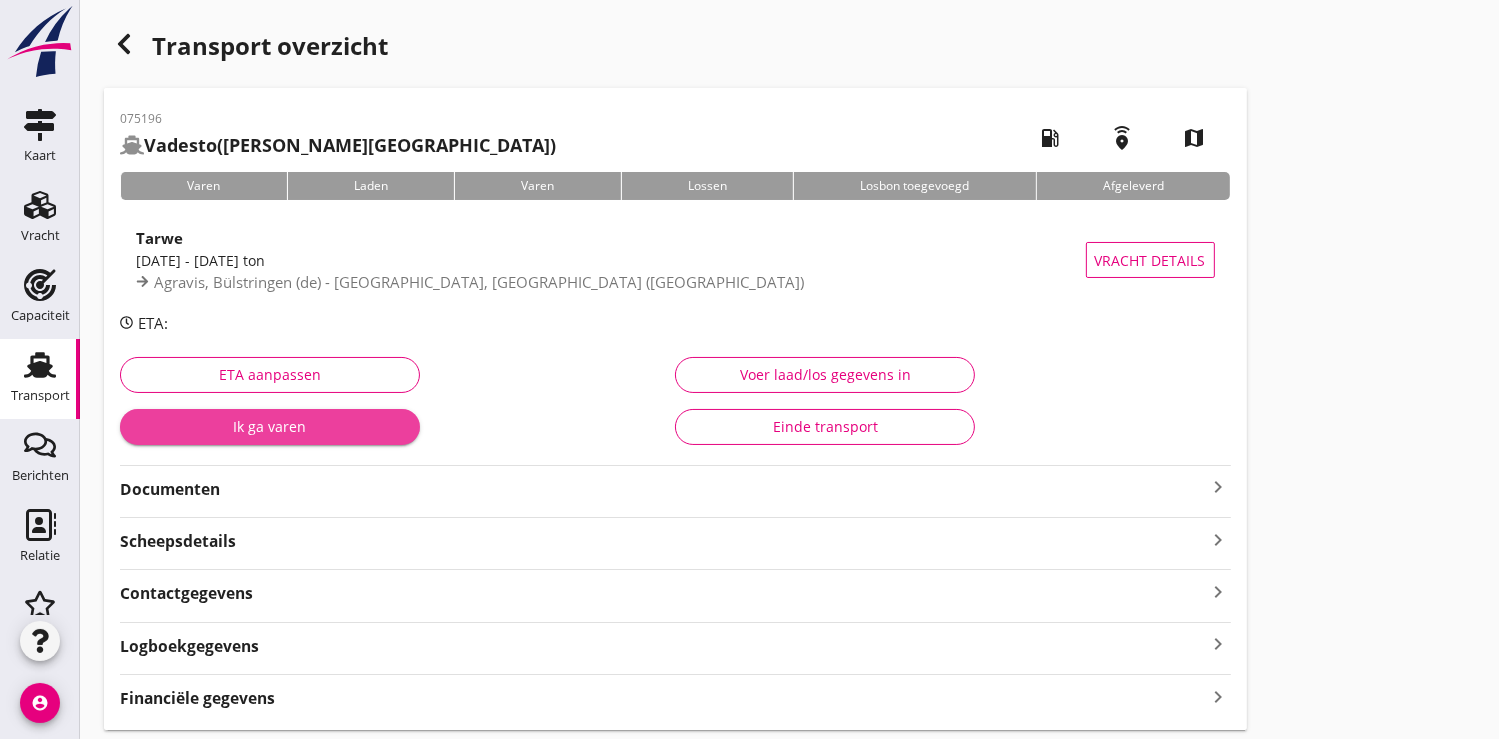 click on "Ik ga varen" at bounding box center [270, 426] 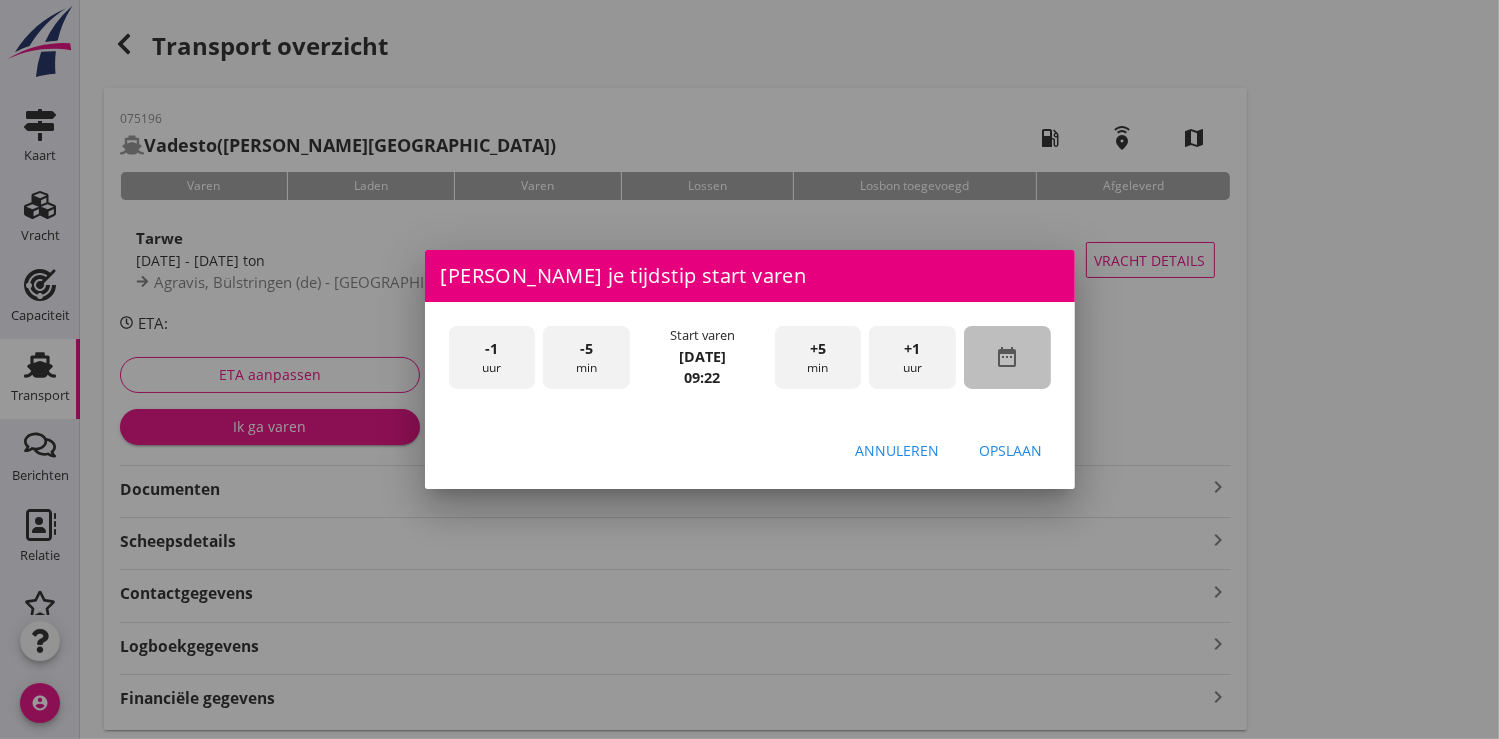 click on "date_range" at bounding box center (1007, 357) 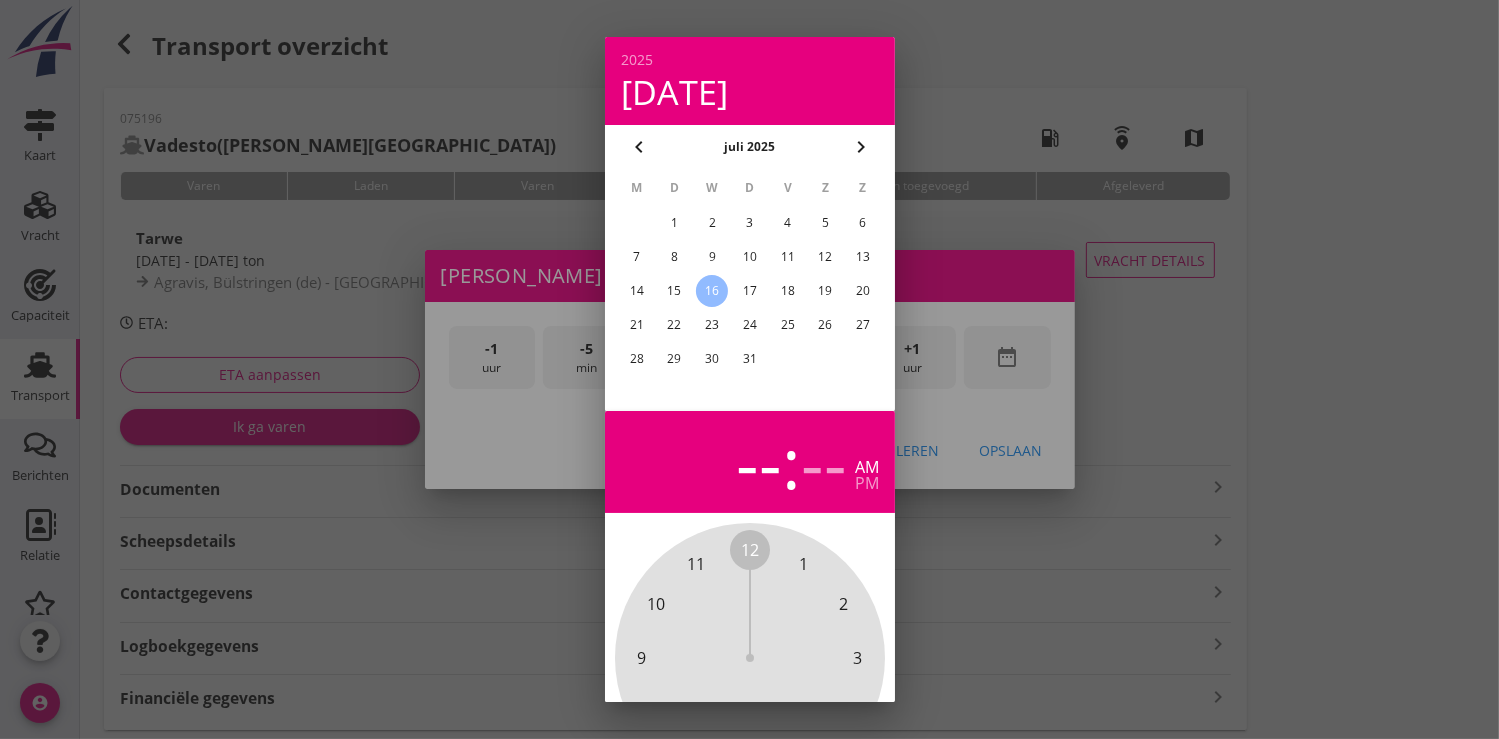 click on "14" at bounding box center [636, 291] 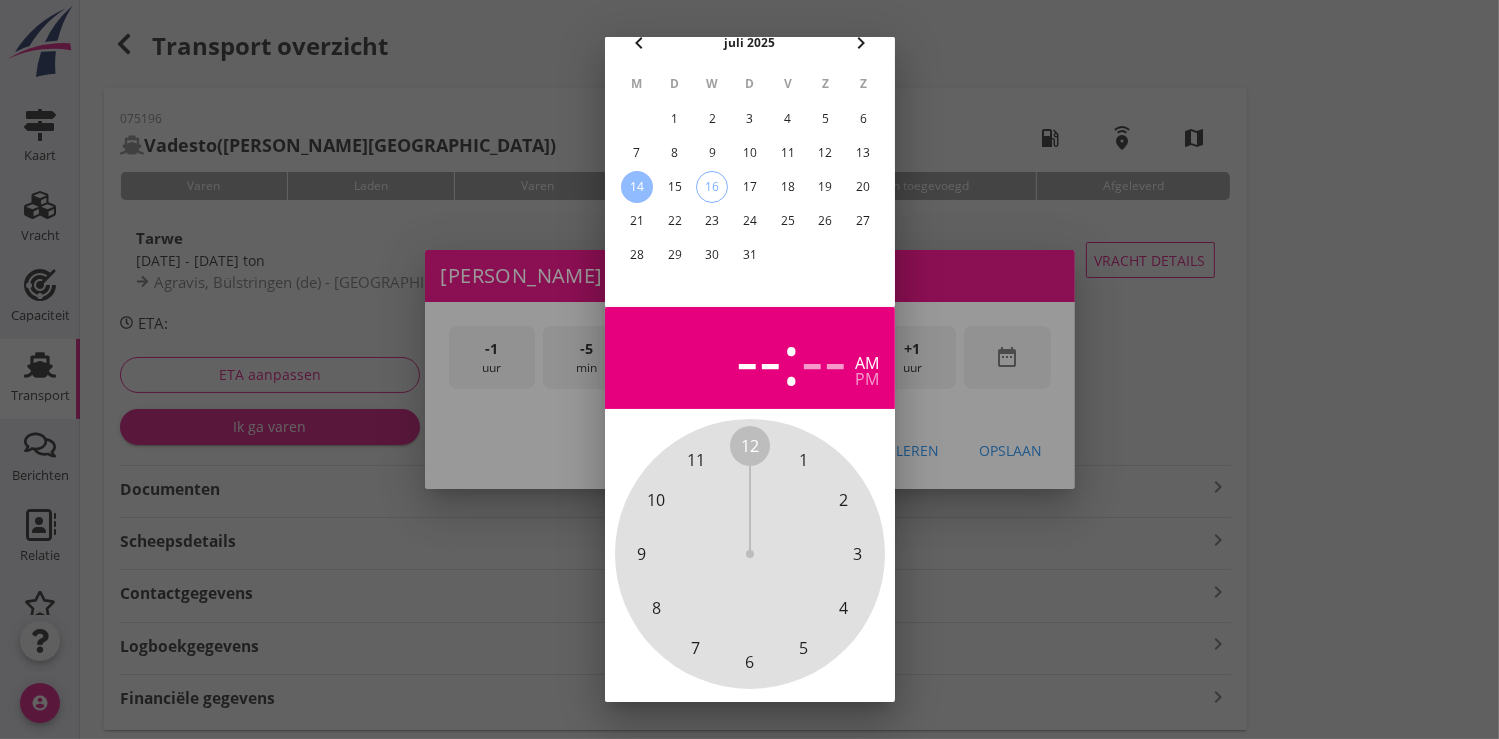scroll, scrollTop: 185, scrollLeft: 0, axis: vertical 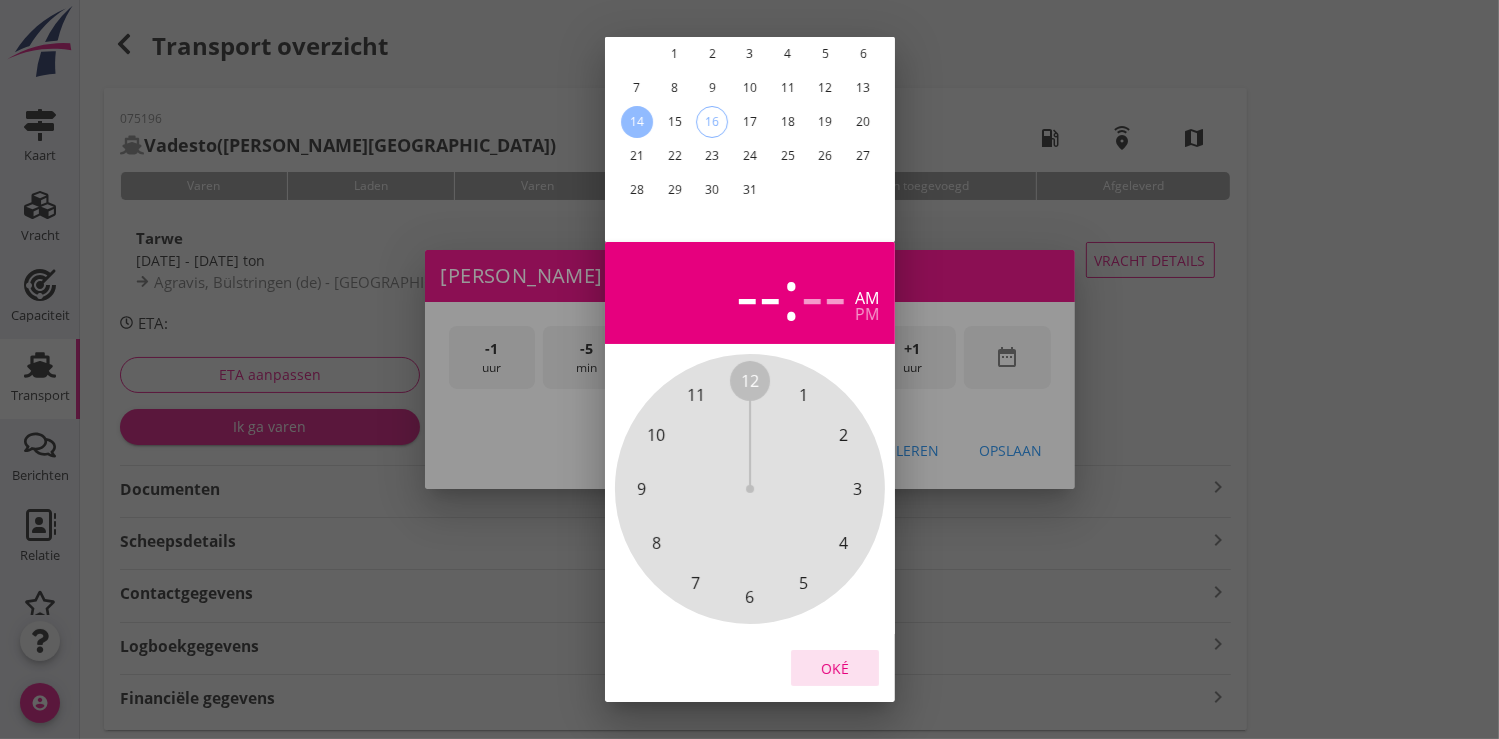 drag, startPoint x: 843, startPoint y: 656, endPoint x: 917, endPoint y: 464, distance: 205.76686 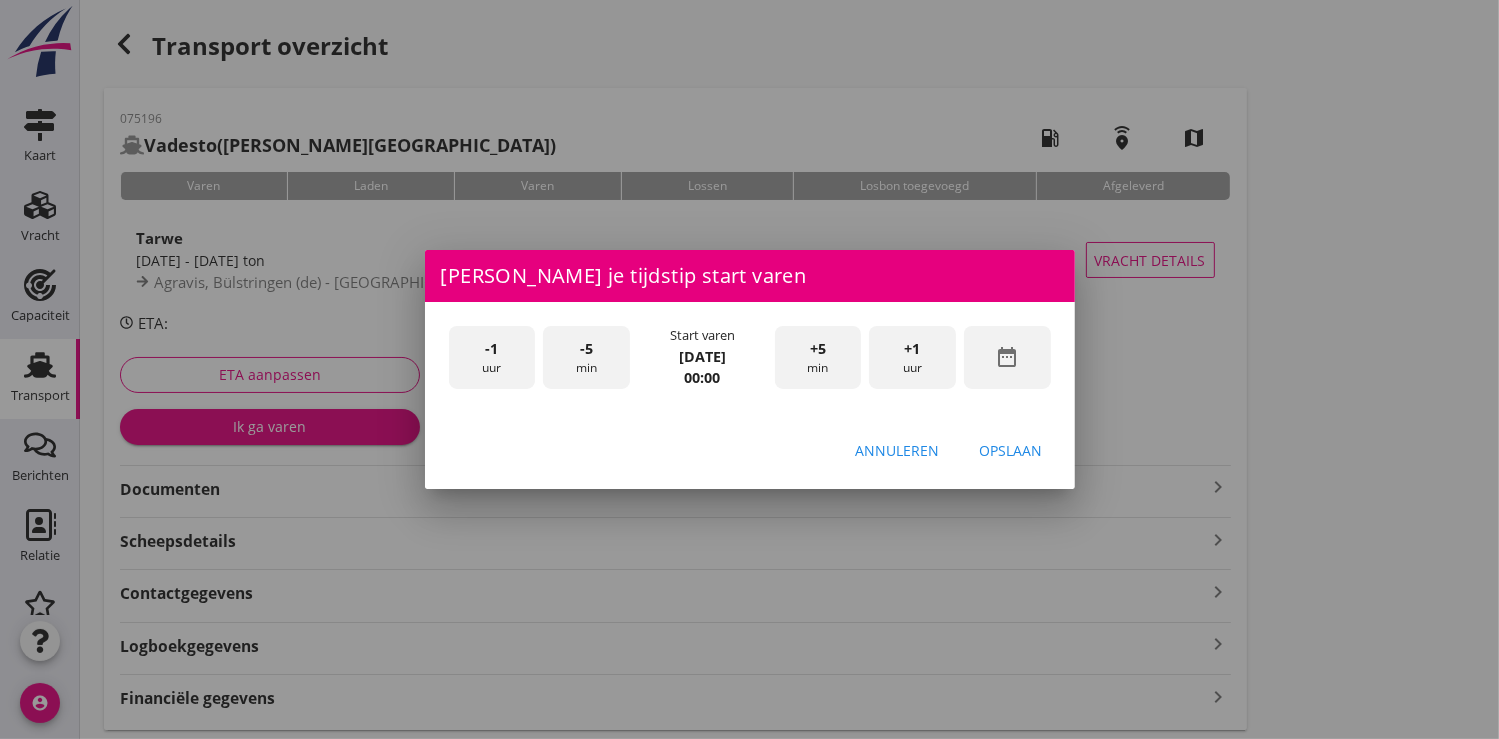 click on "+1  uur" at bounding box center (912, 357) 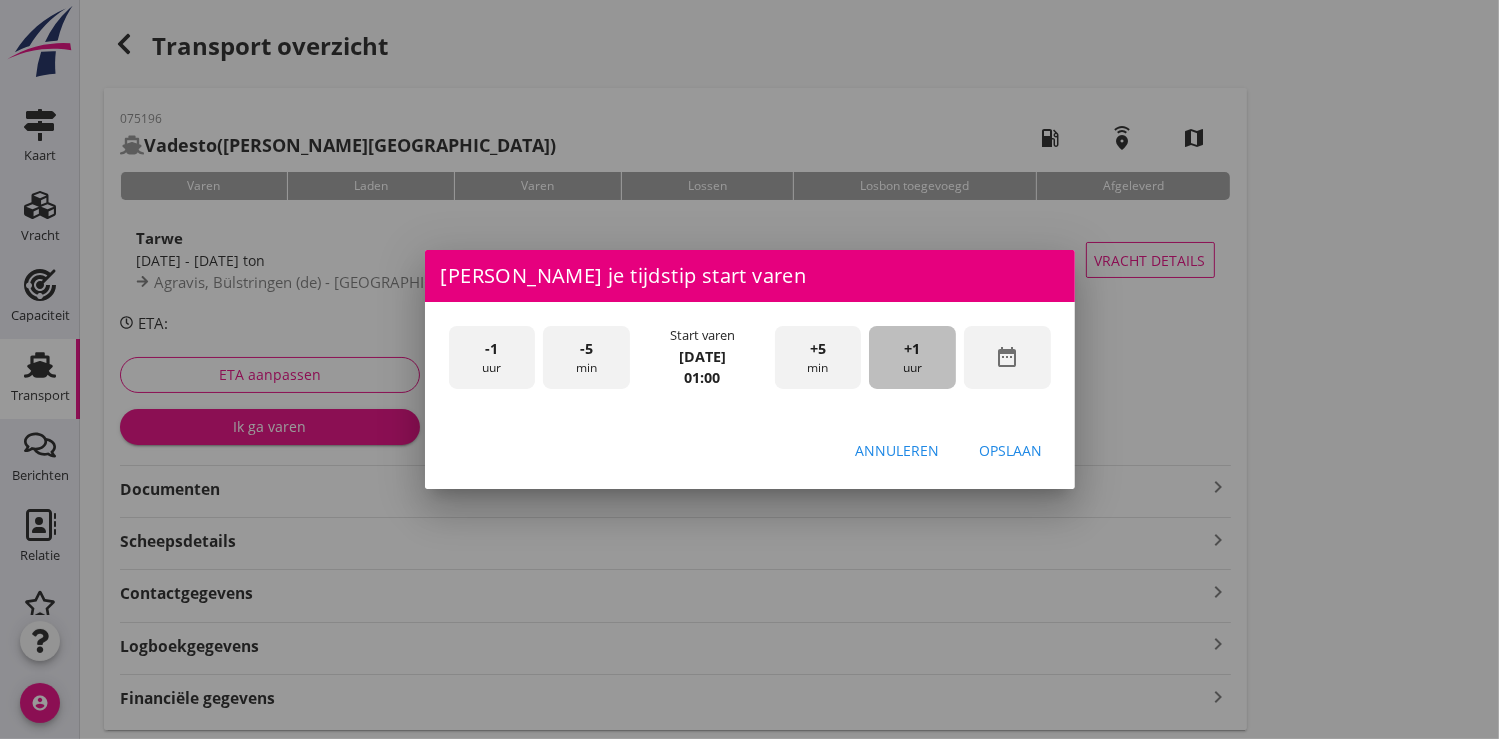 click on "+1  uur" at bounding box center (912, 357) 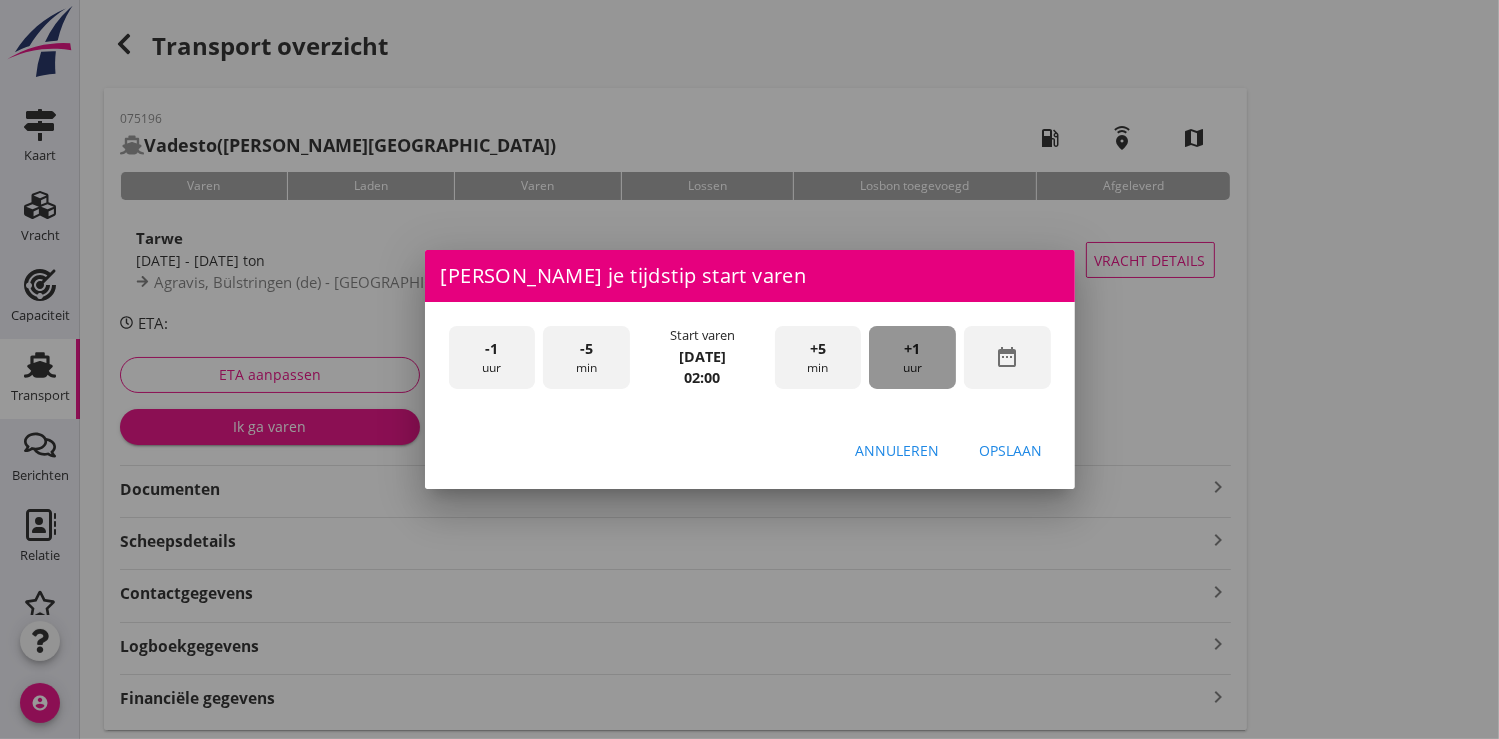 click on "+1  uur" at bounding box center [912, 357] 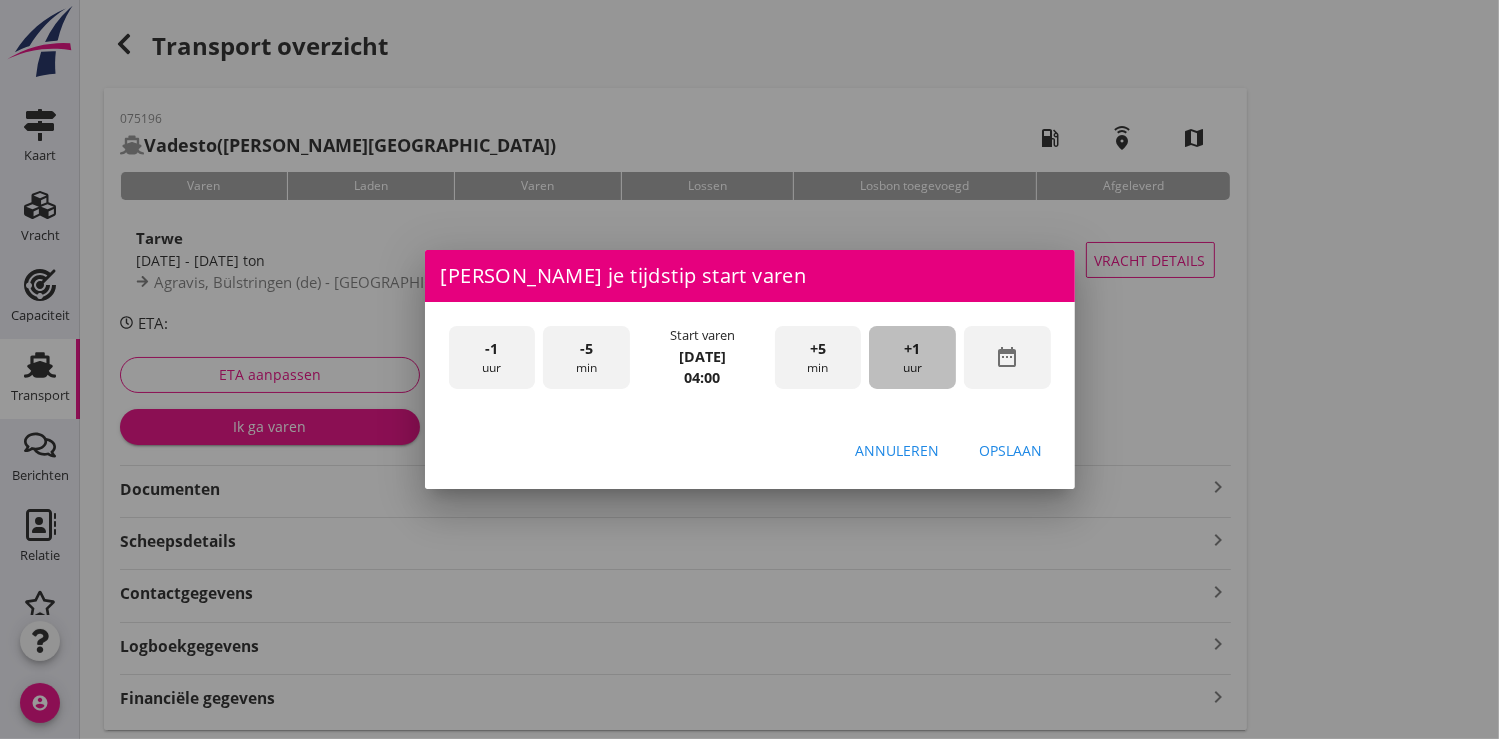 click on "+1  uur" at bounding box center (912, 357) 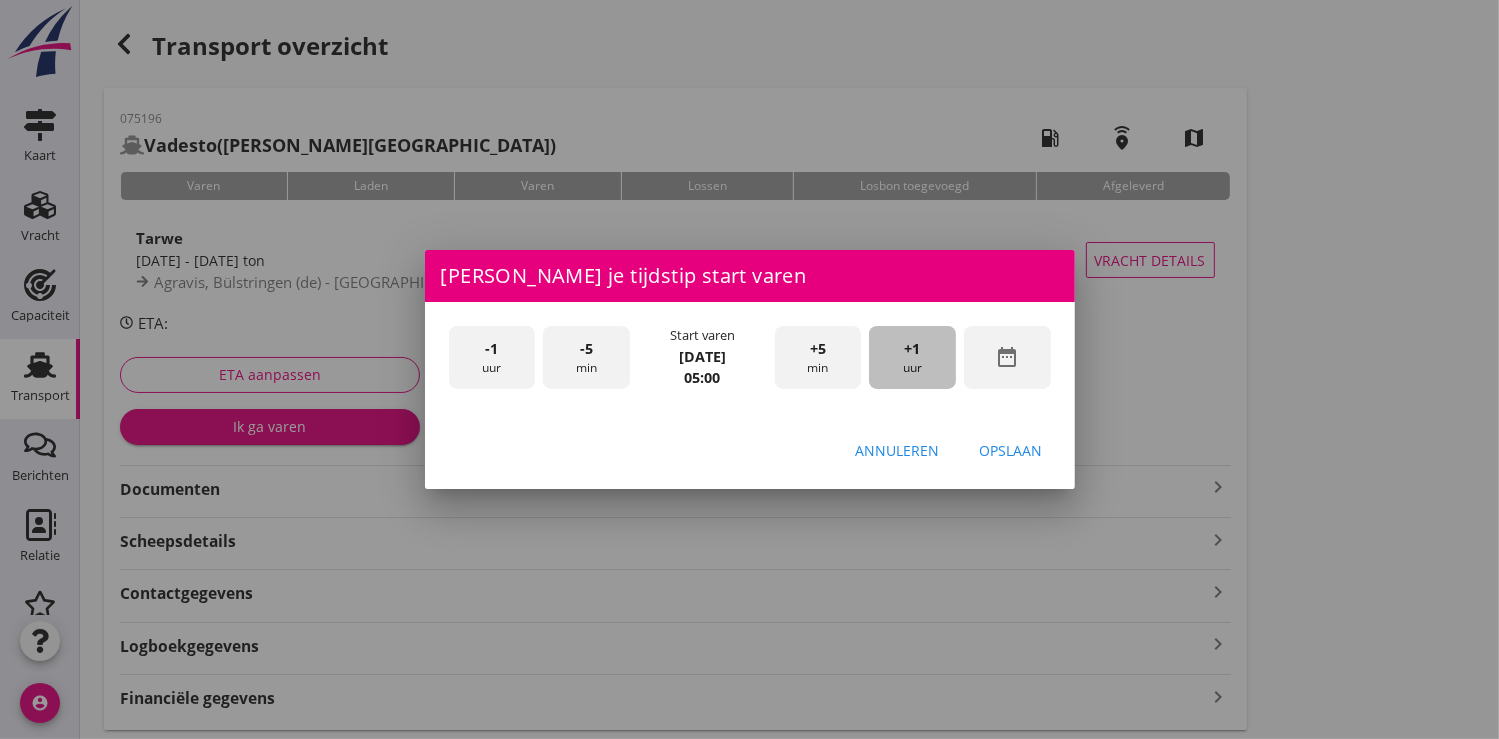 click on "+1  uur" at bounding box center [912, 357] 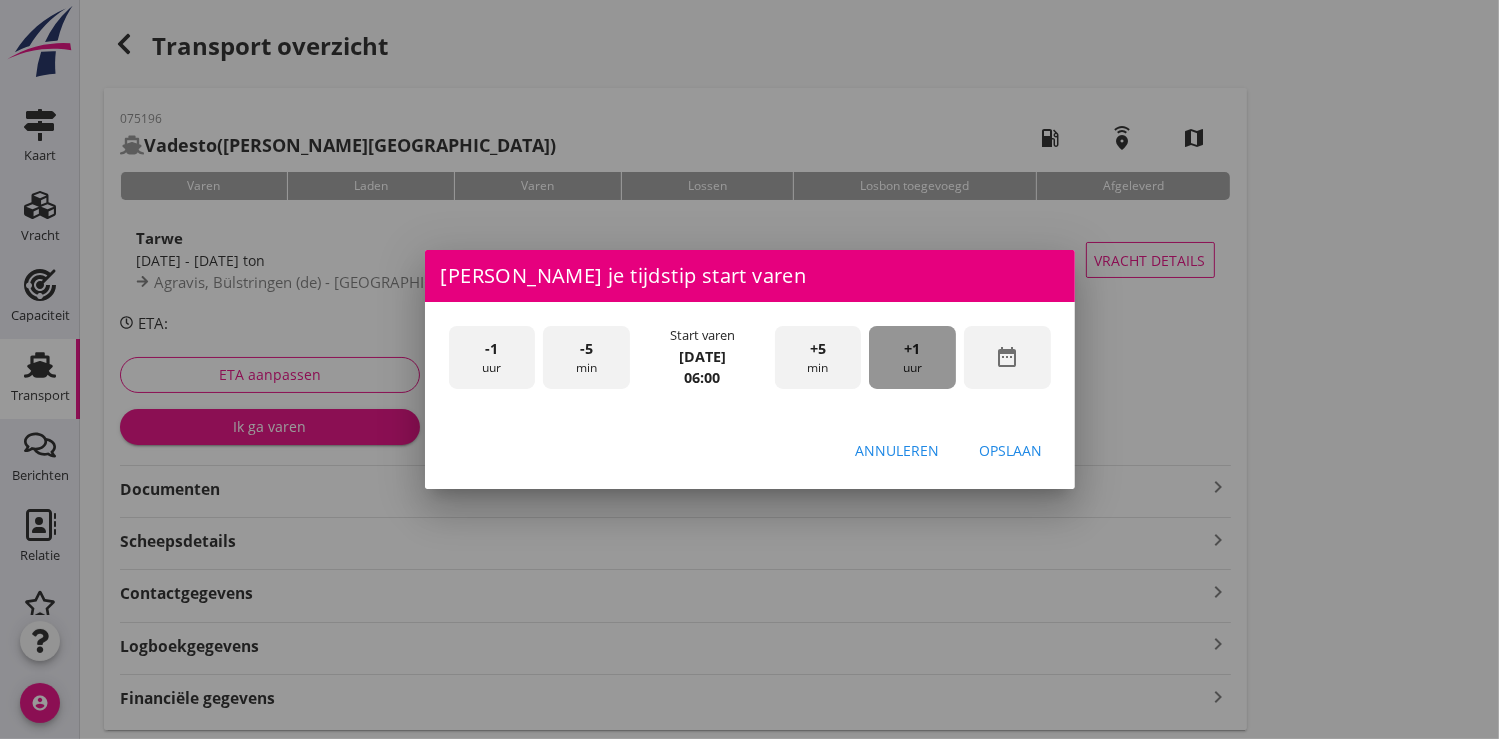 click on "+1  uur" at bounding box center [912, 357] 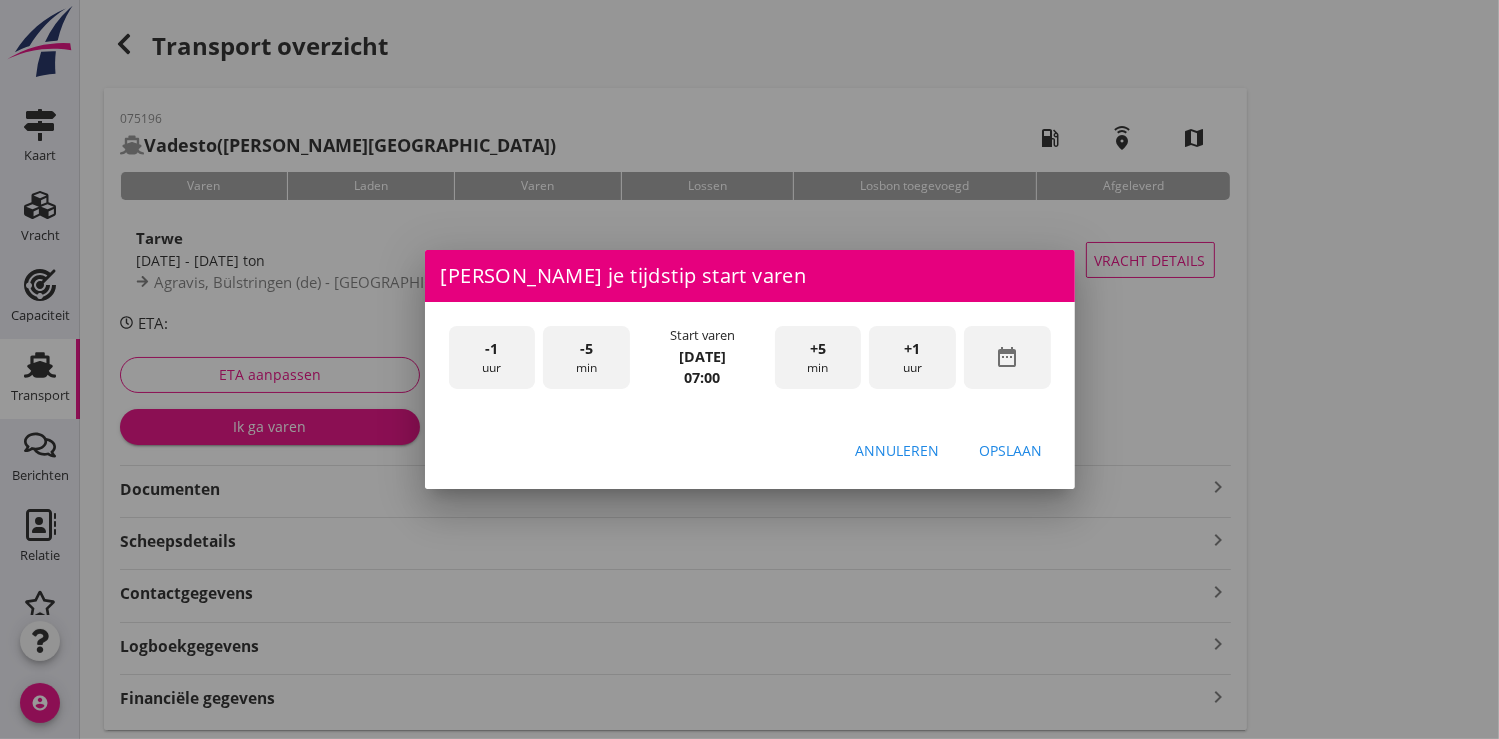 click on "+1  uur" at bounding box center [912, 357] 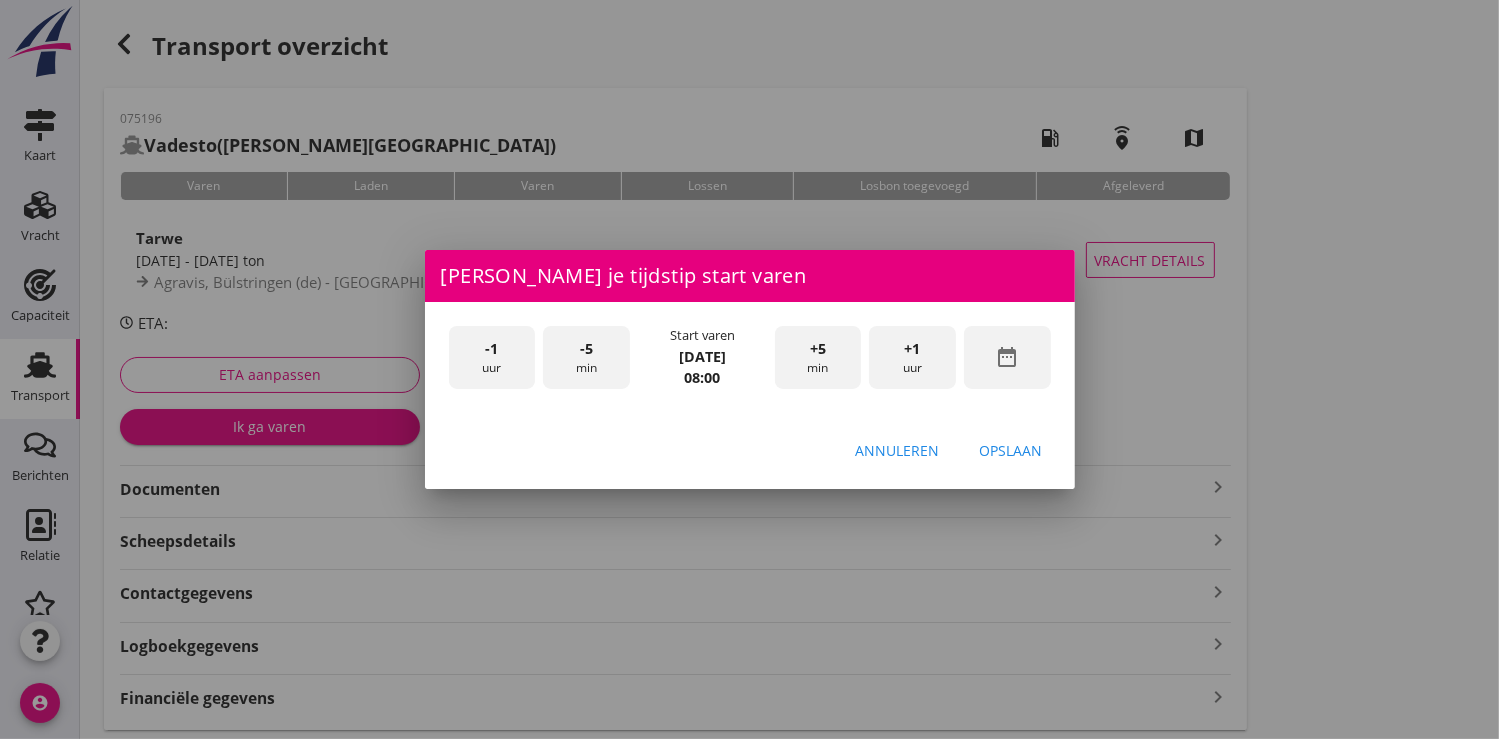 click on "Opslaan" at bounding box center (1011, 450) 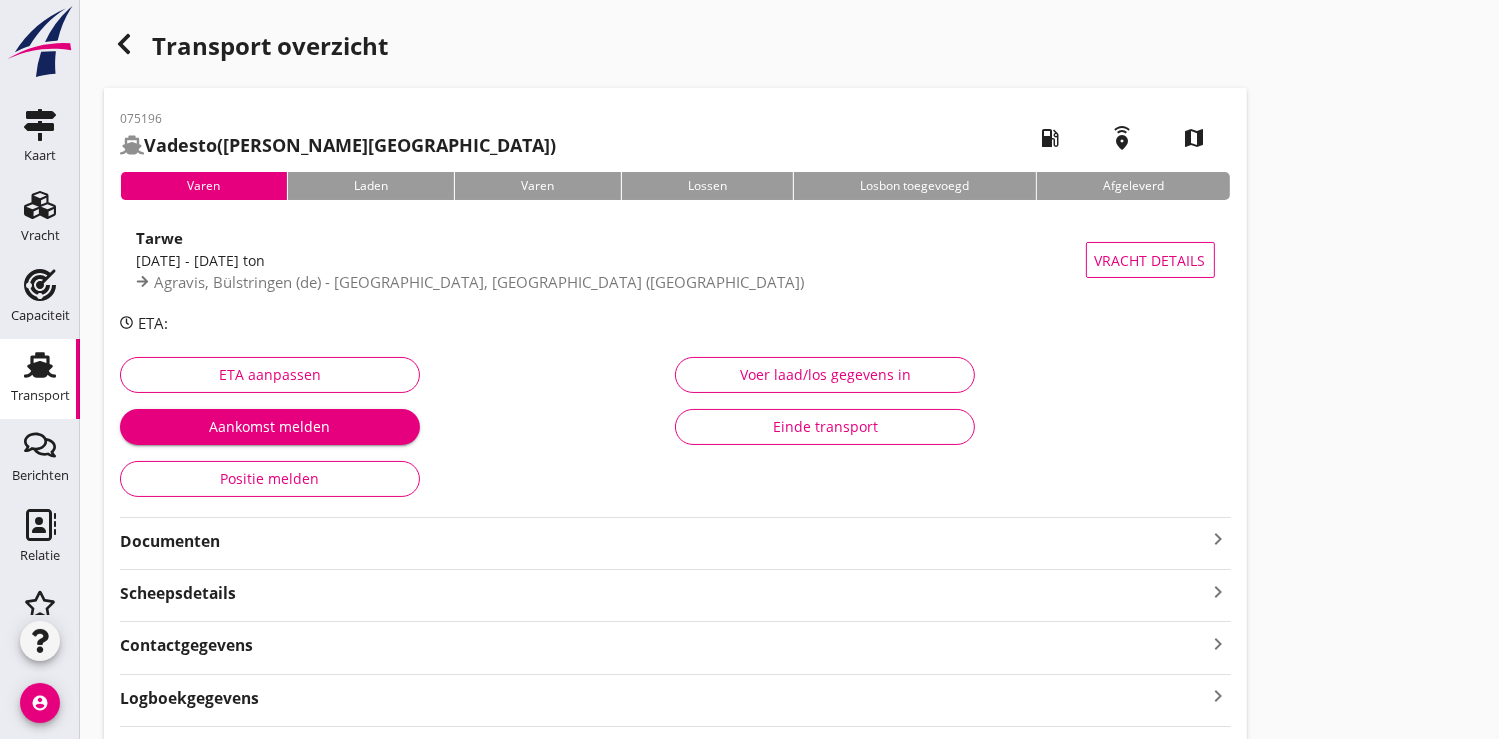 click on "Aankomst melden" at bounding box center [270, 426] 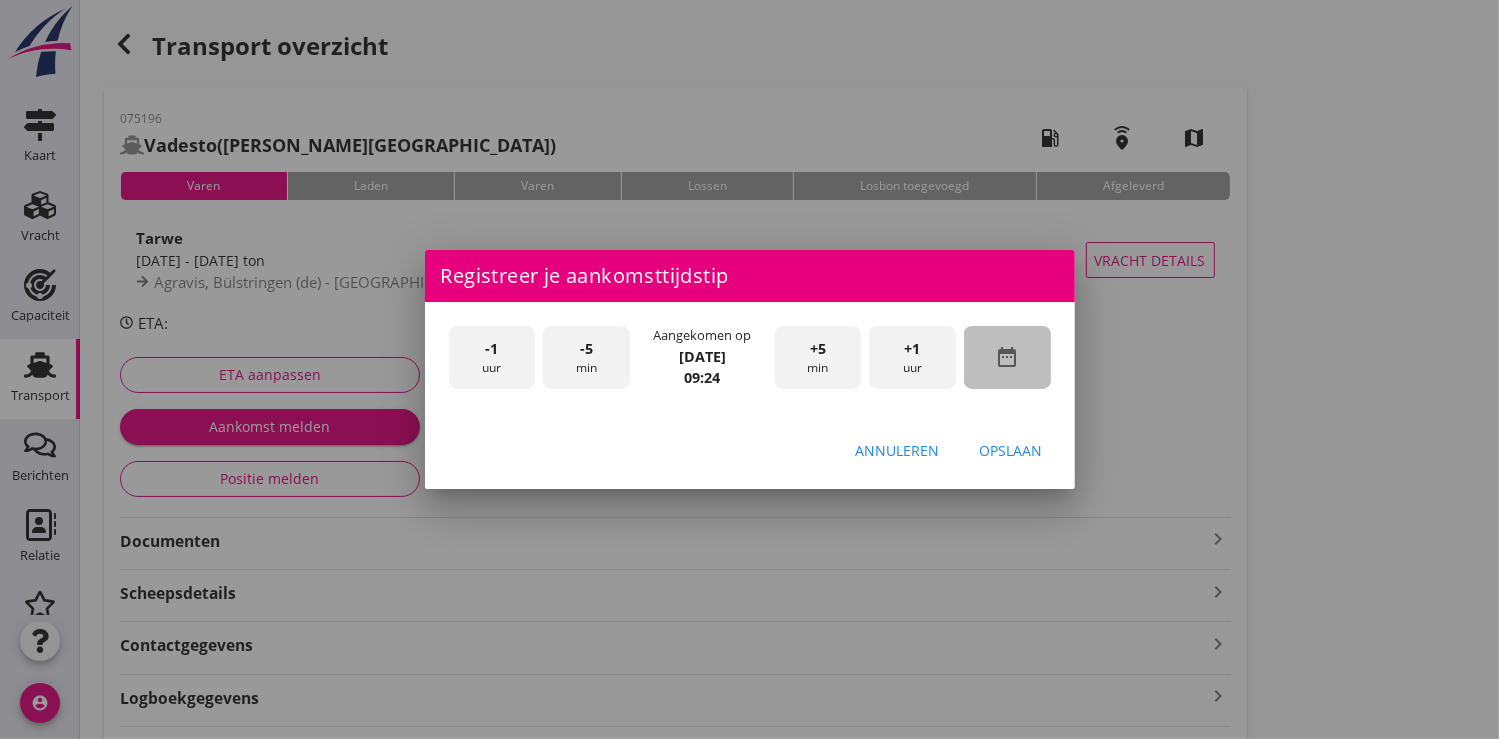 click on "date_range" at bounding box center [1007, 357] 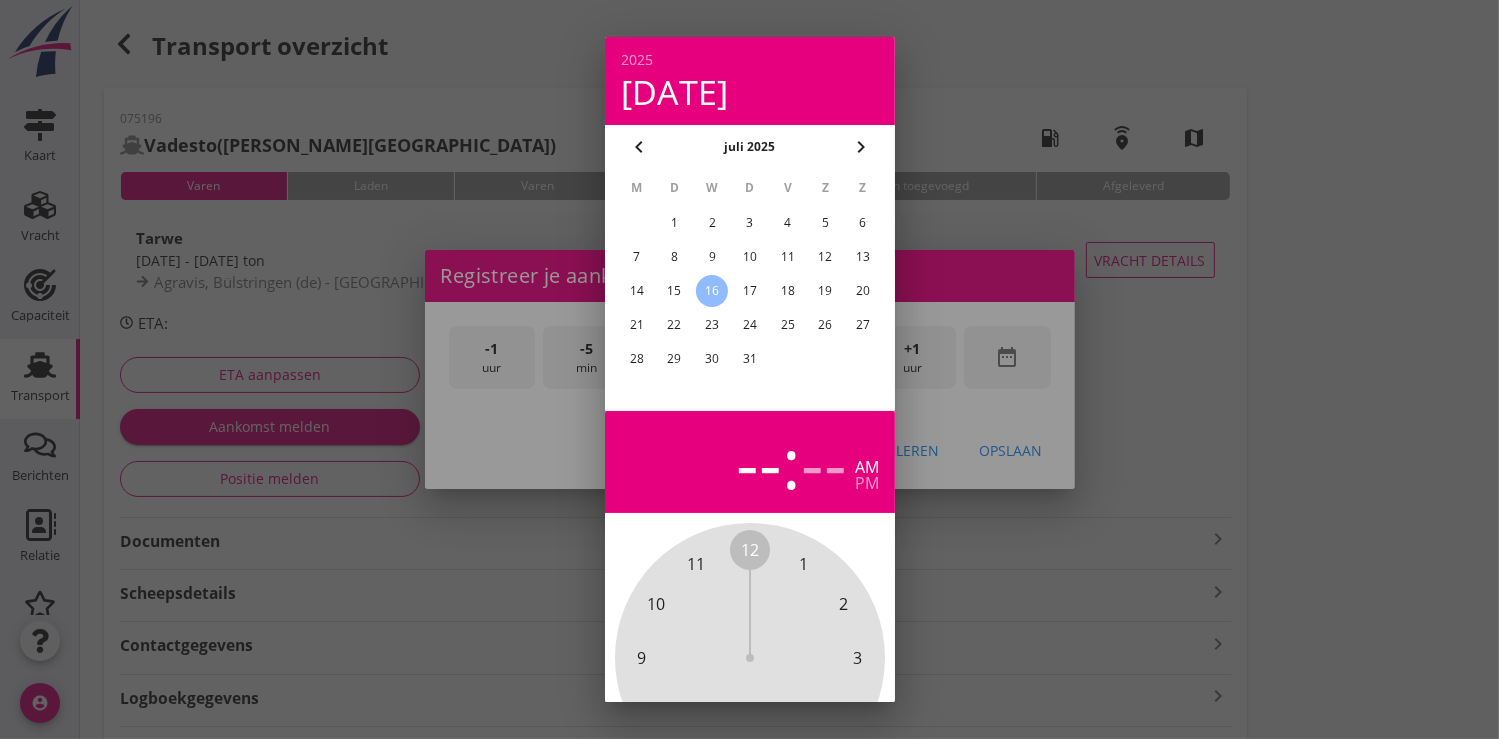 click on "15" at bounding box center (674, 291) 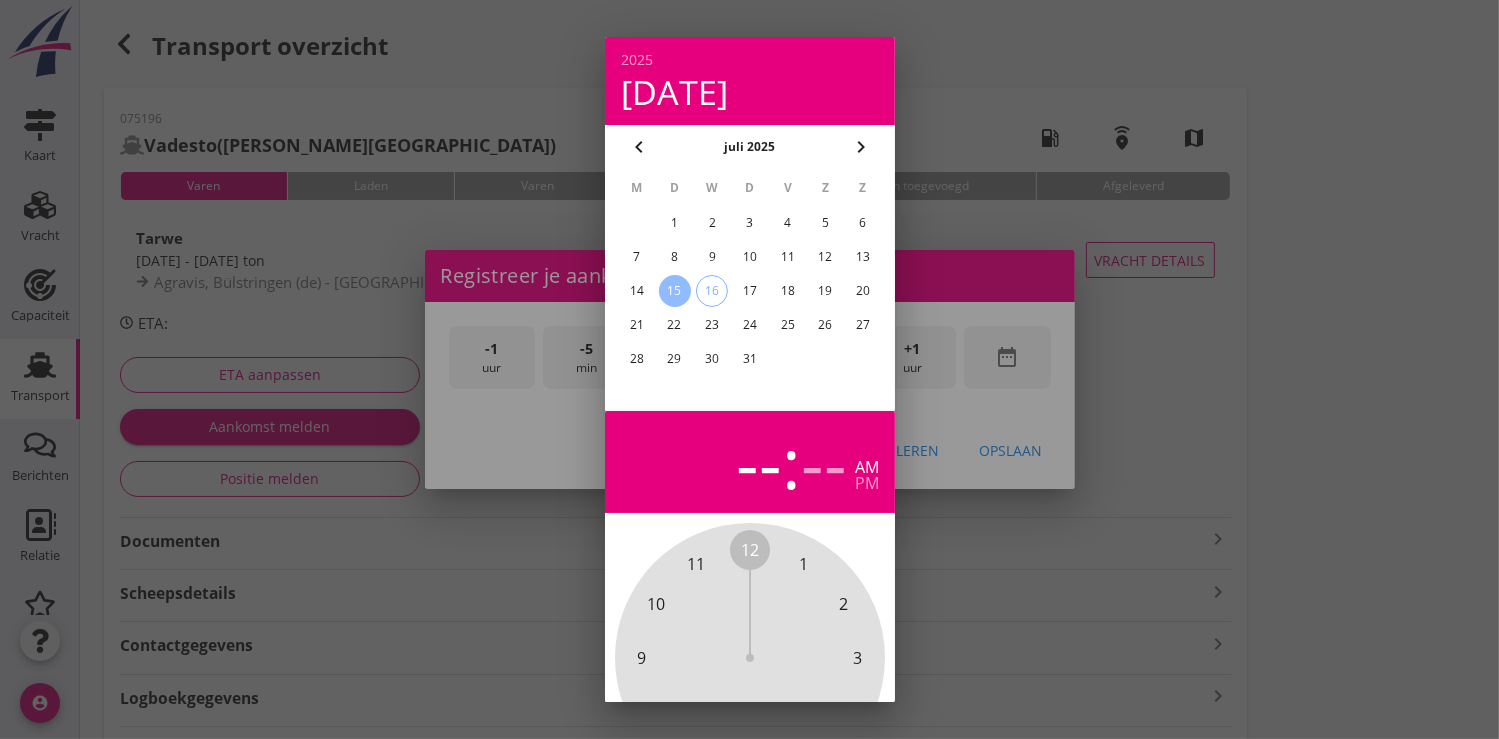 click on "14" at bounding box center (636, 291) 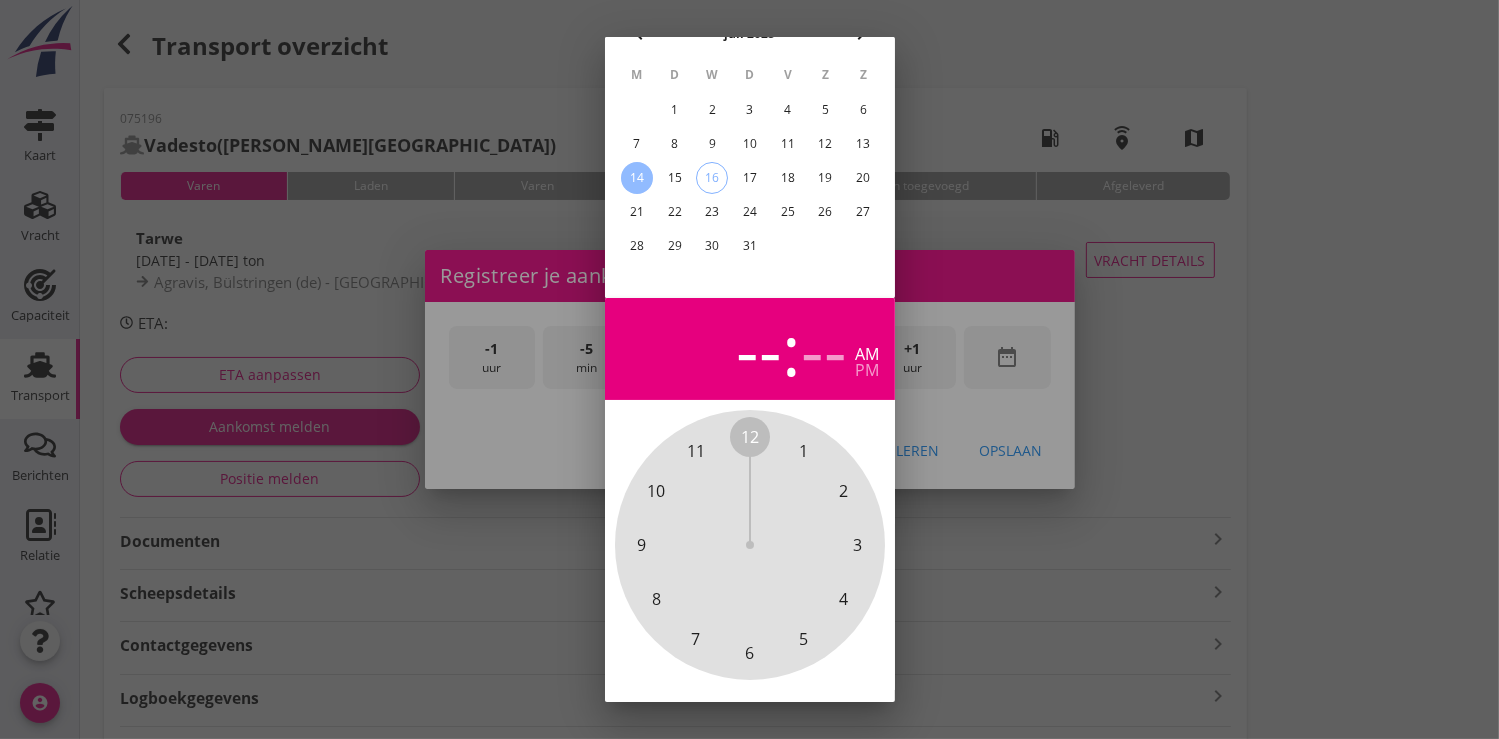 scroll, scrollTop: 185, scrollLeft: 0, axis: vertical 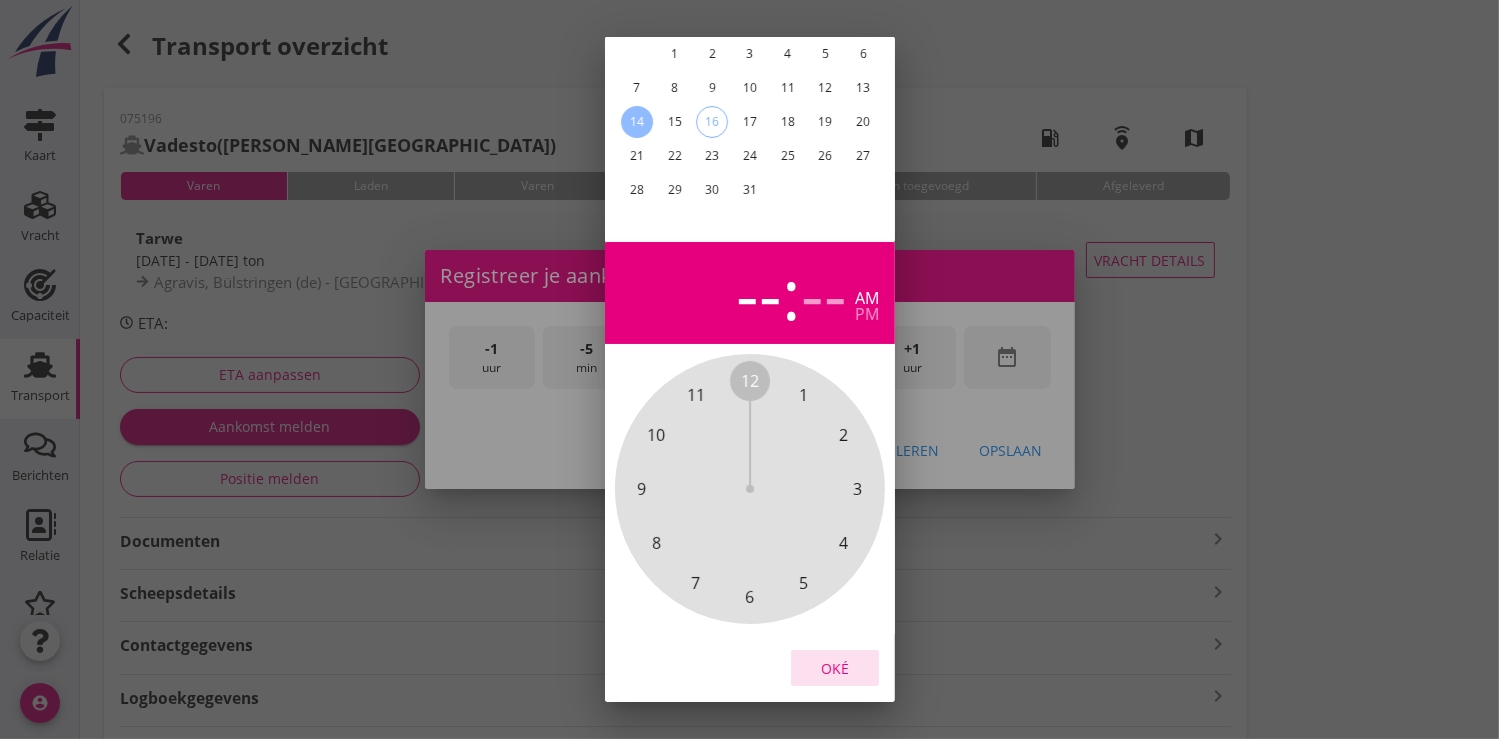 drag, startPoint x: 834, startPoint y: 645, endPoint x: 869, endPoint y: 605, distance: 53.15073 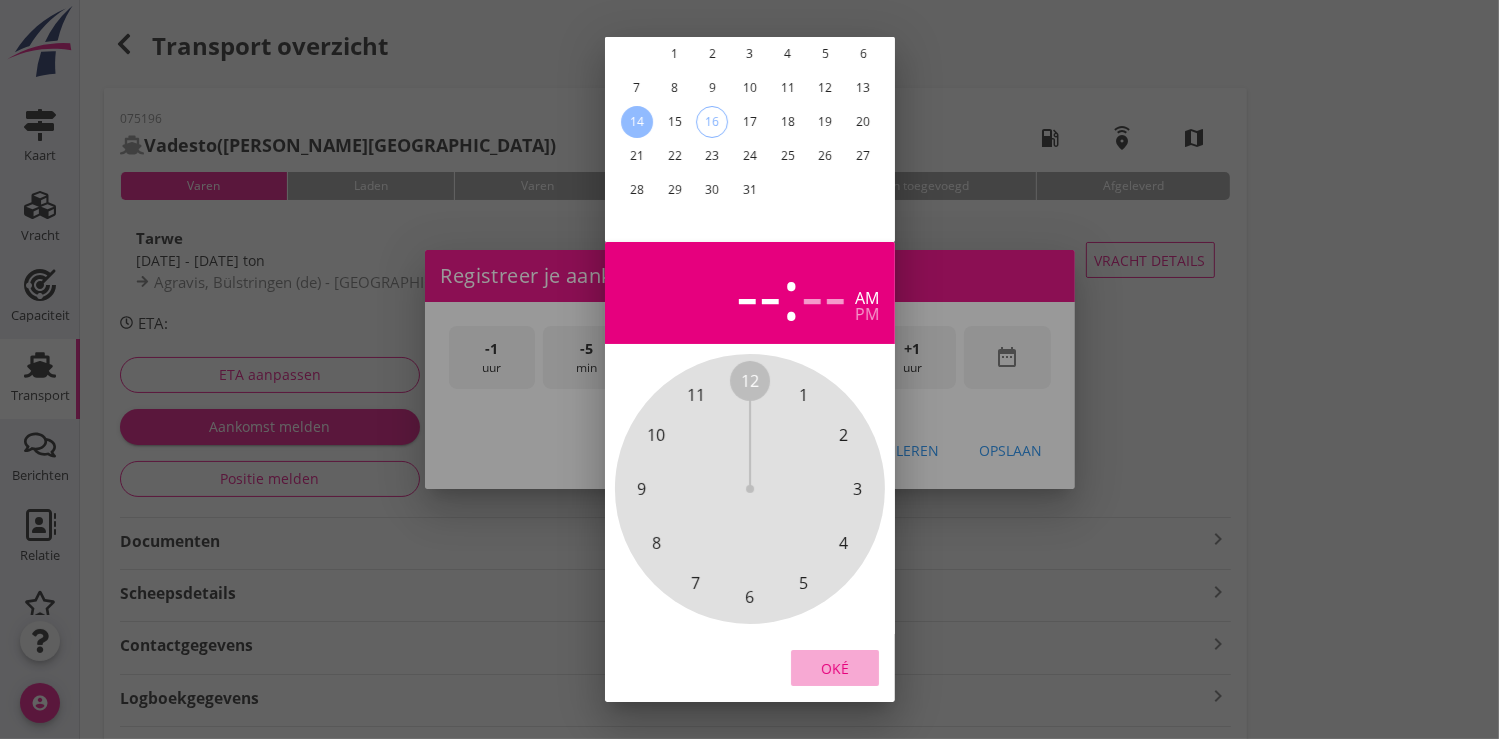 drag, startPoint x: 848, startPoint y: 652, endPoint x: 859, endPoint y: 620, distance: 33.83785 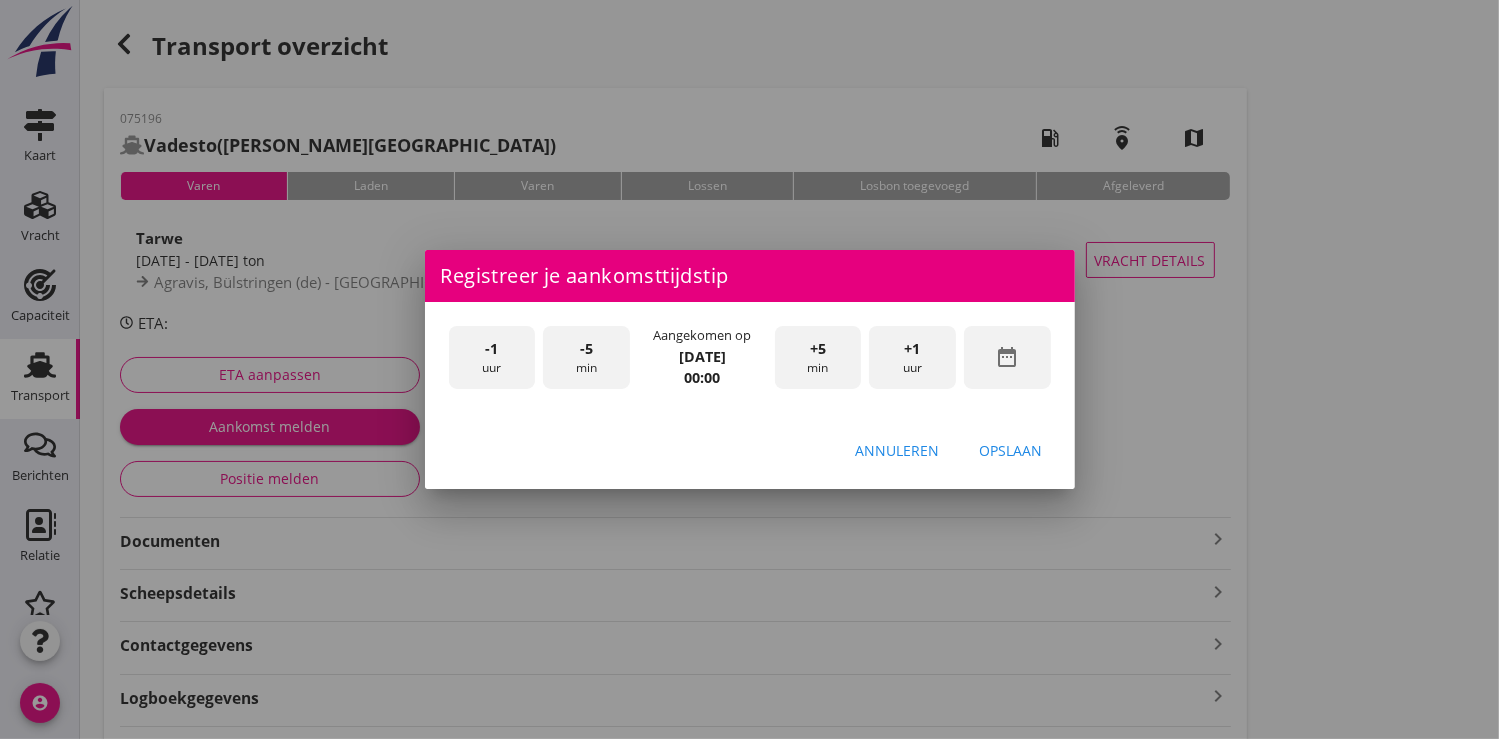click on "+1" at bounding box center (913, 349) 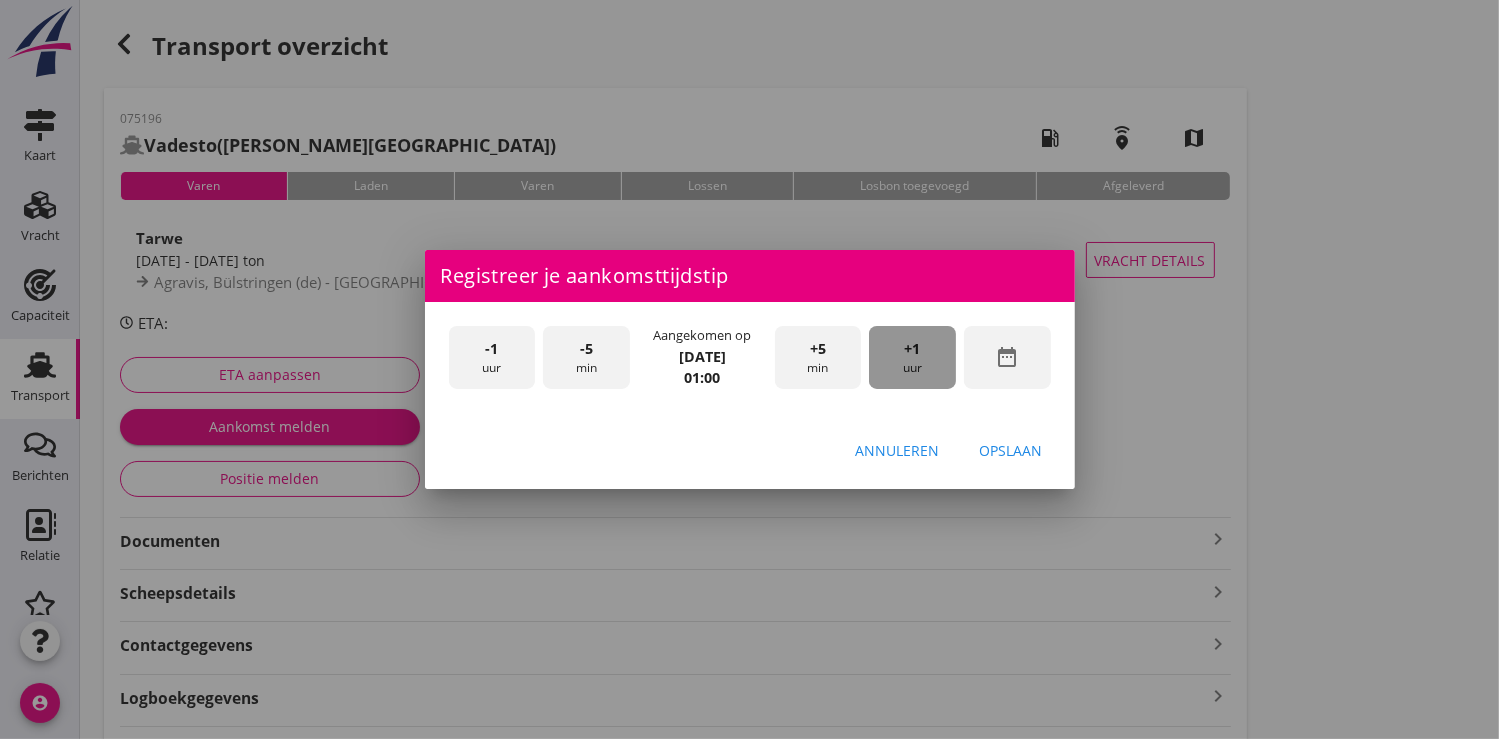 click on "+1" at bounding box center [913, 349] 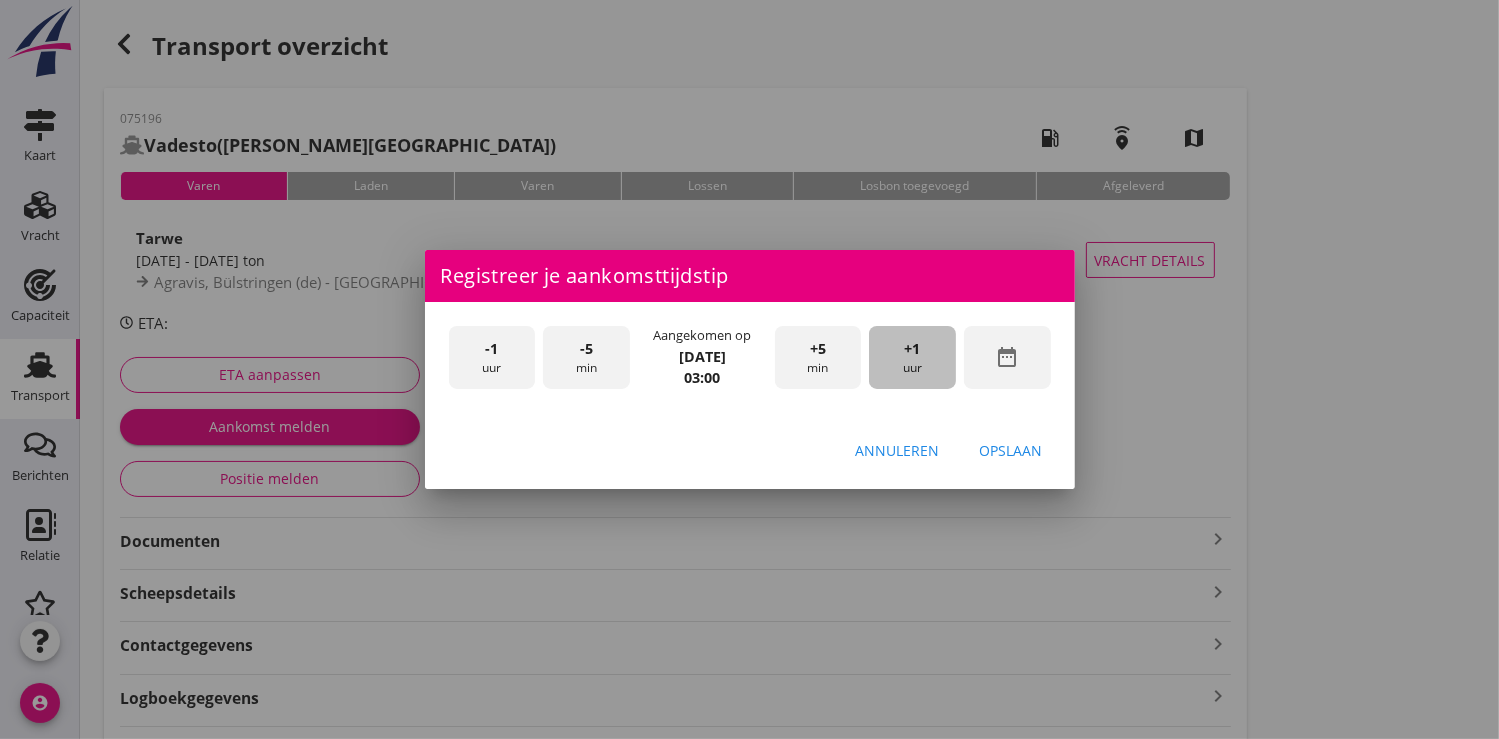 click on "+1" at bounding box center (913, 349) 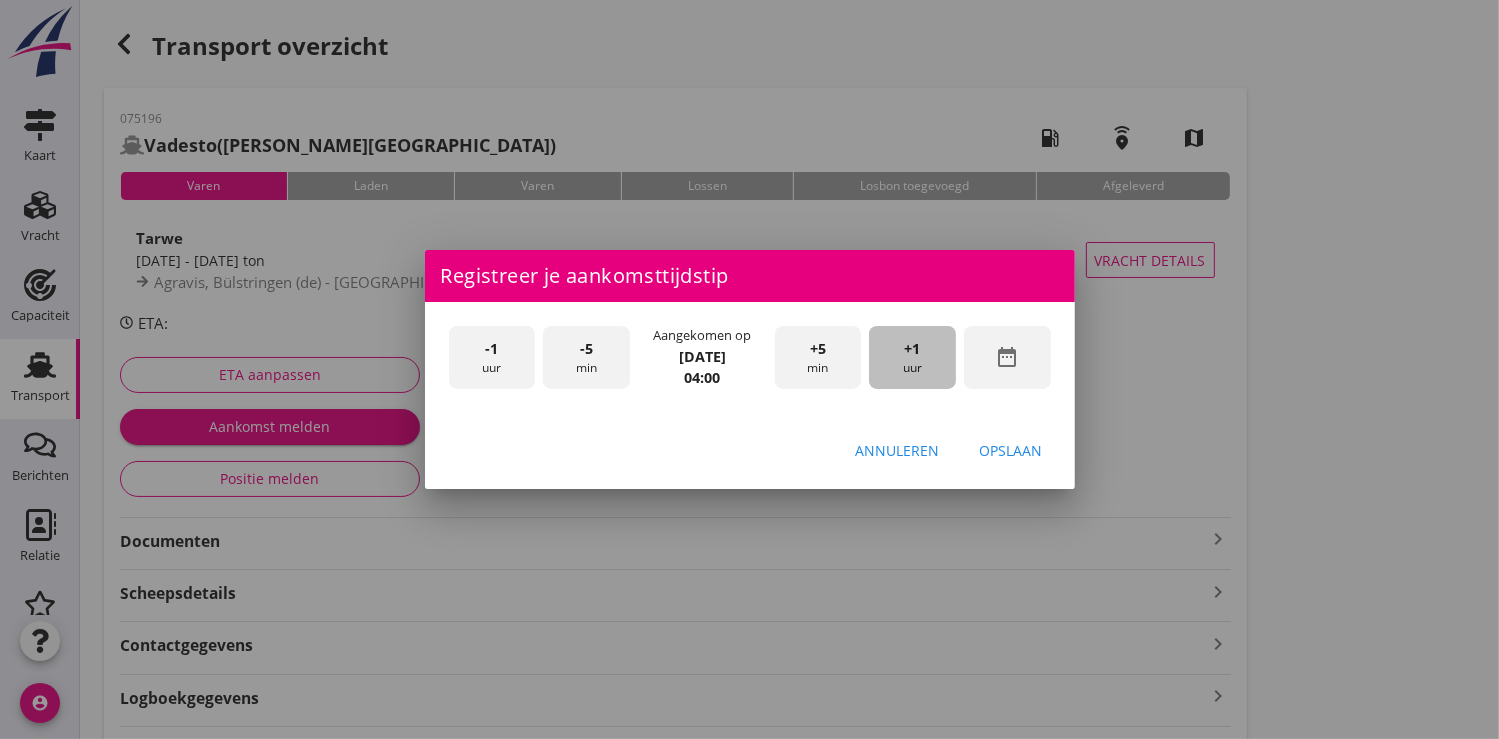 click on "+1" at bounding box center (913, 349) 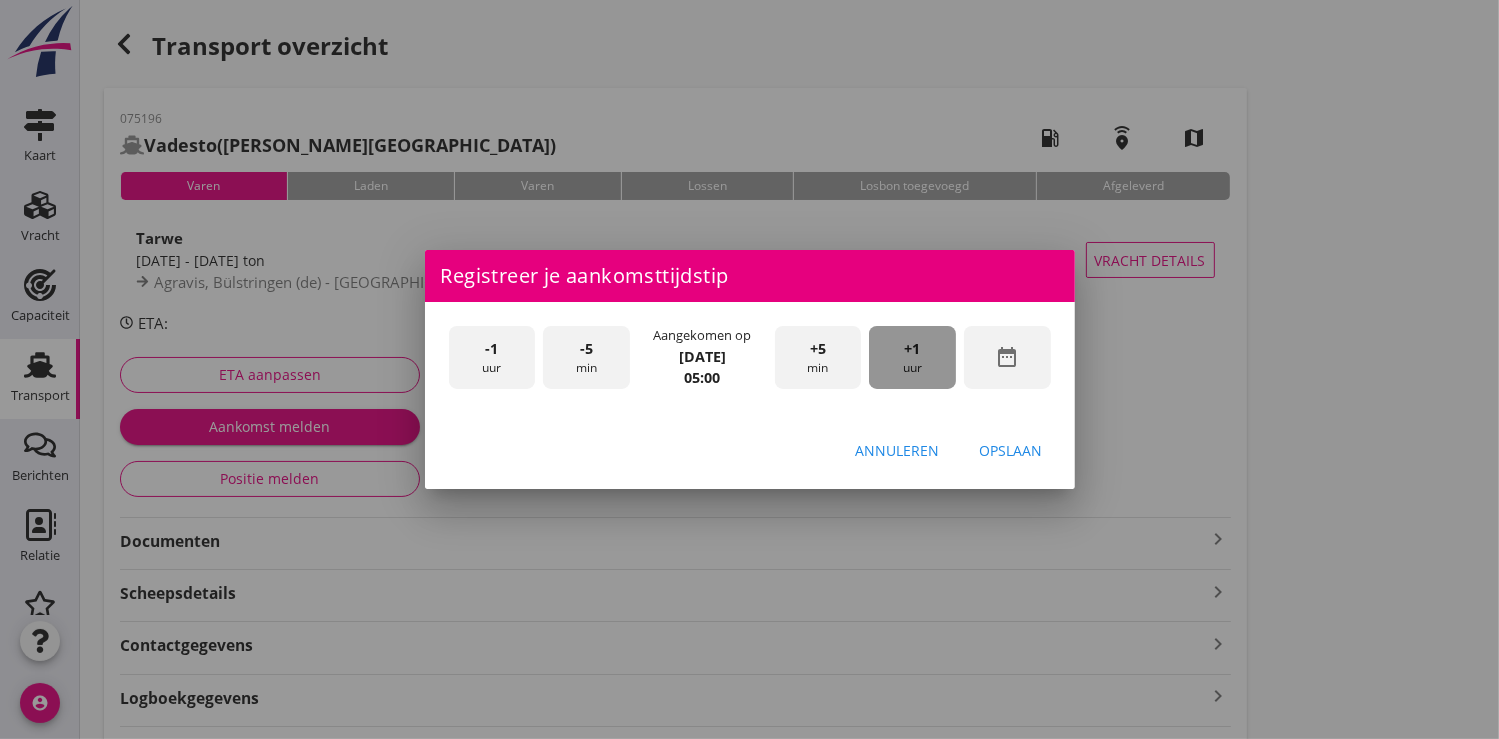 click on "+1" at bounding box center (913, 349) 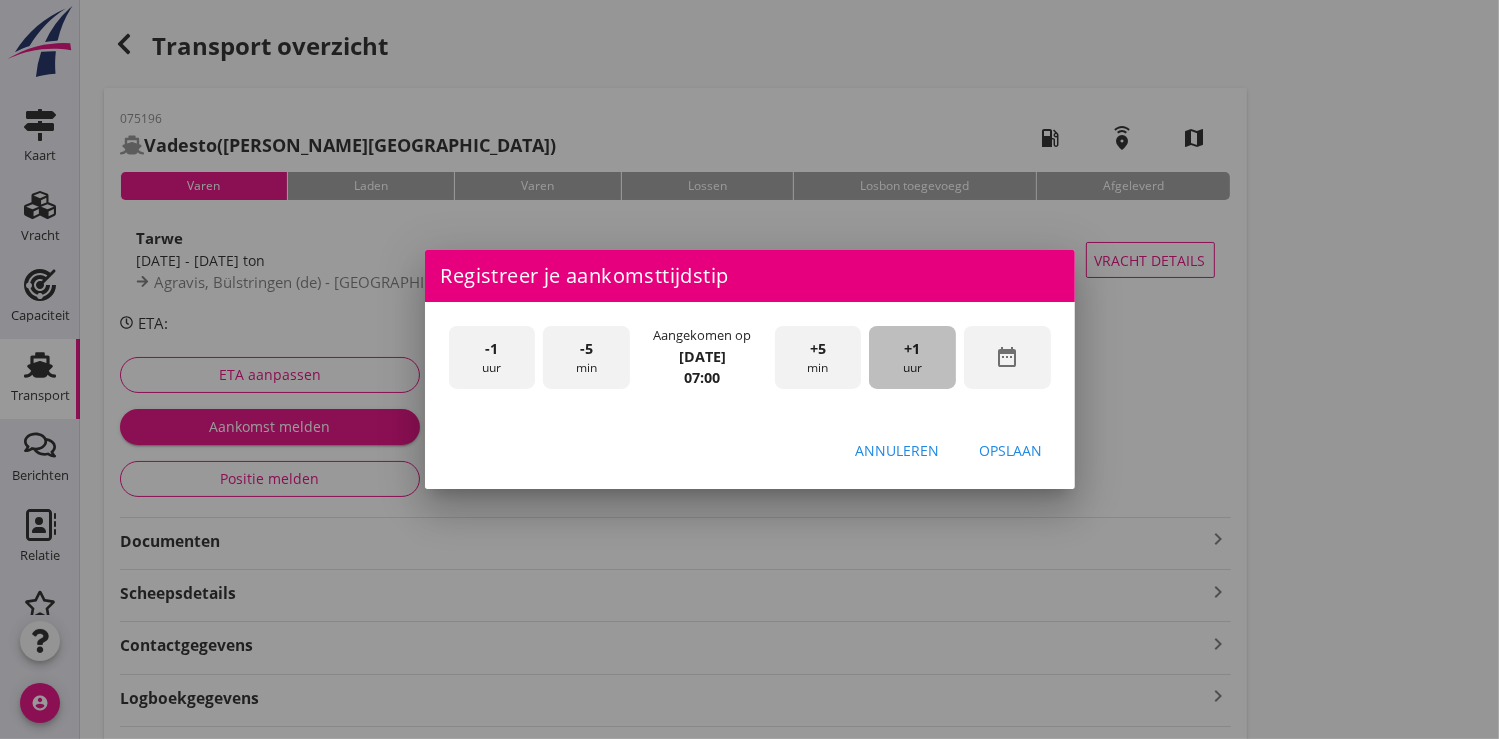 click on "+1" at bounding box center [913, 349] 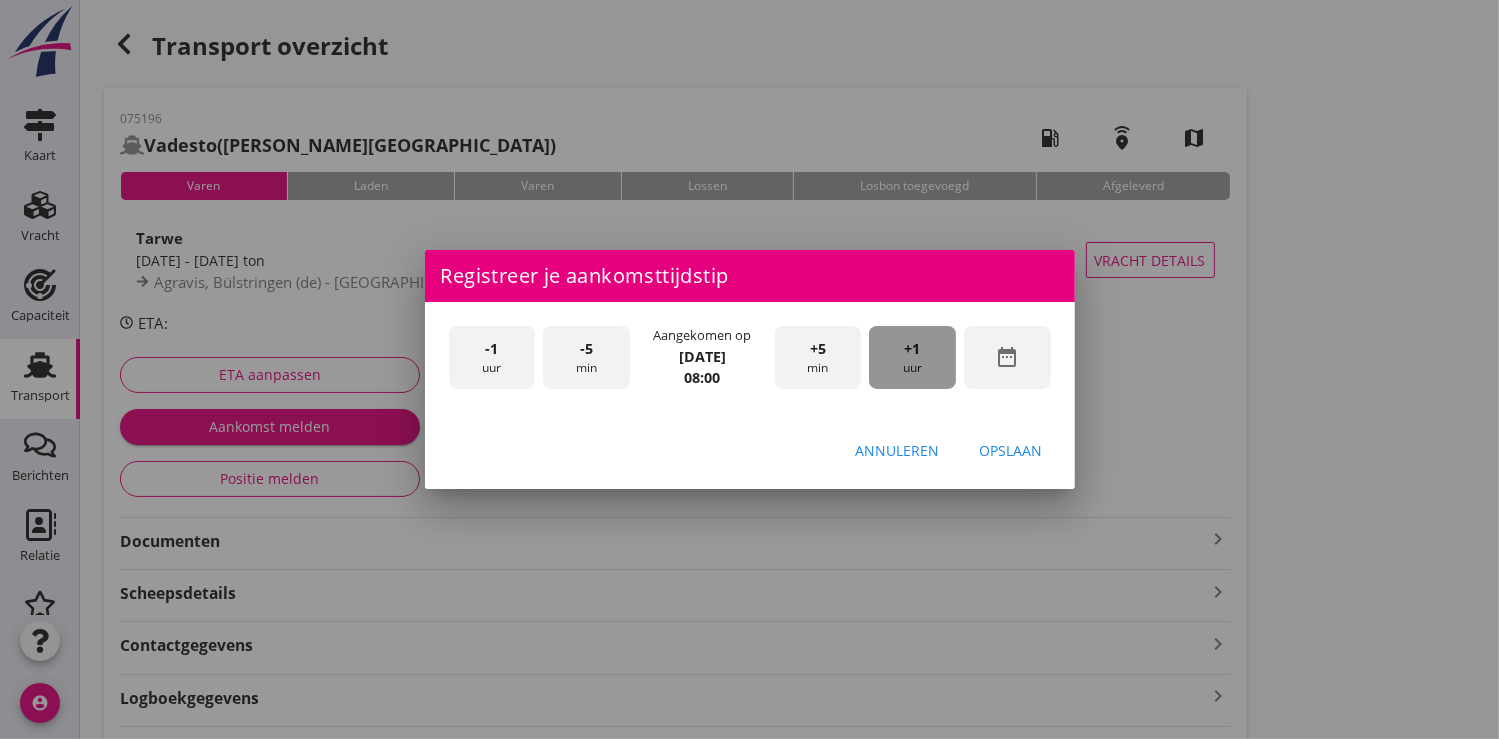 click on "+1" at bounding box center [913, 349] 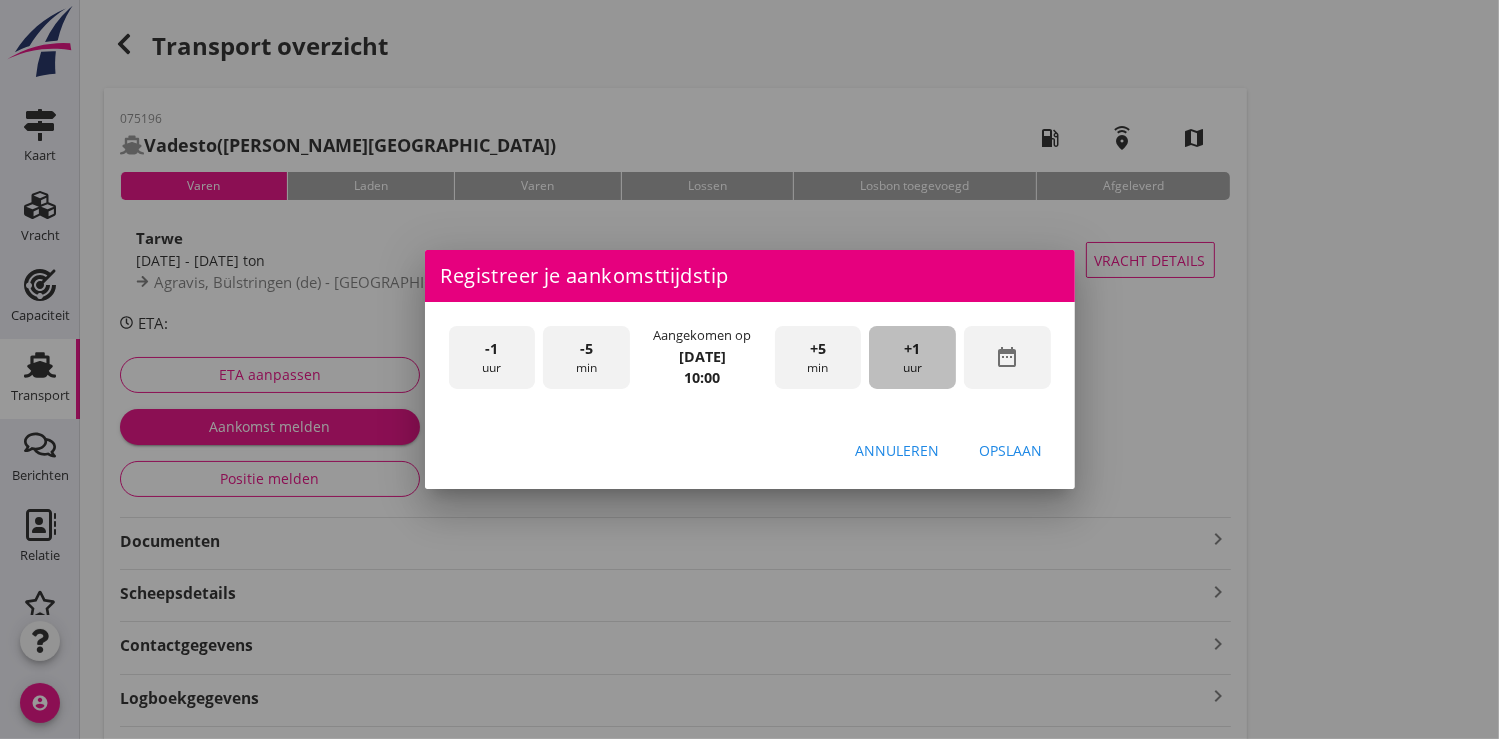 click on "+1" at bounding box center (913, 349) 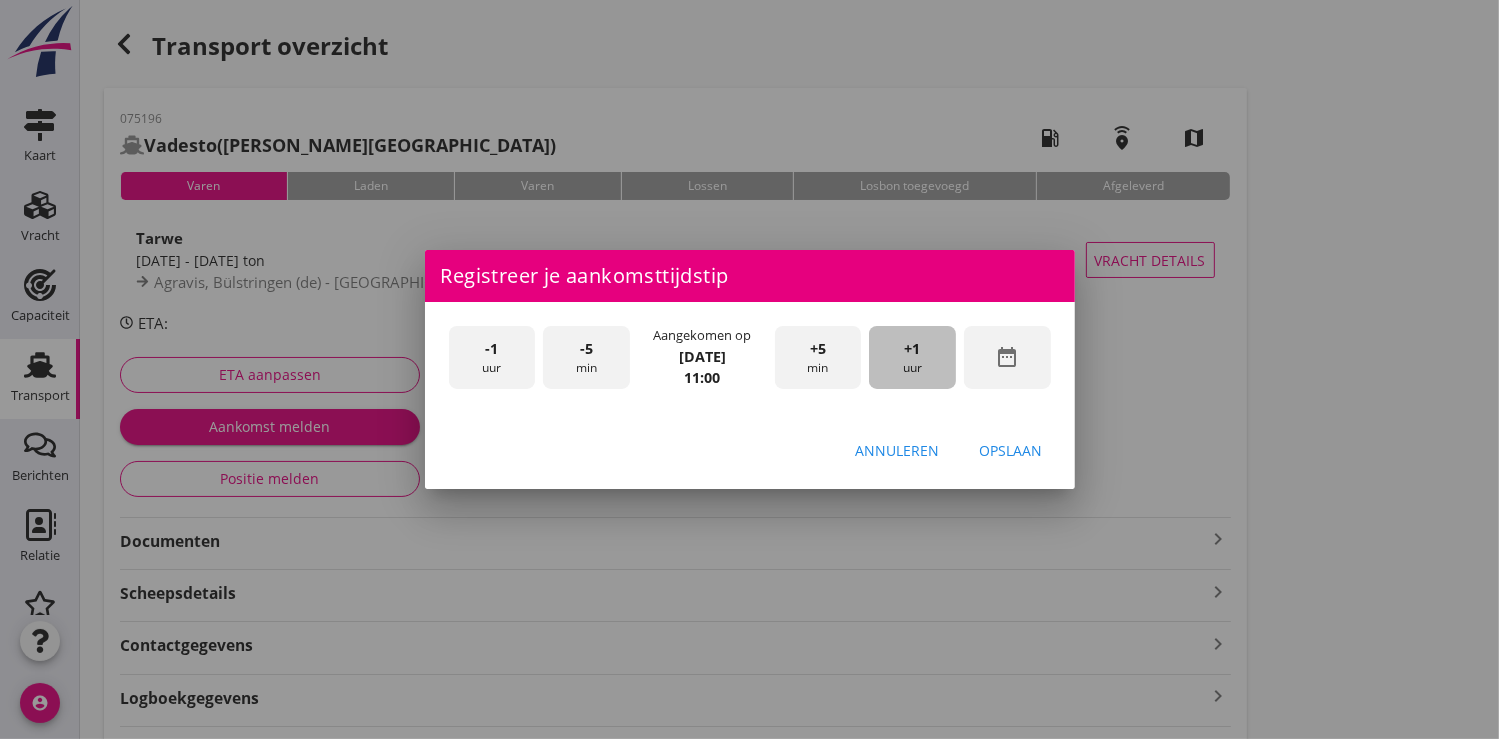 click on "+1" at bounding box center (913, 349) 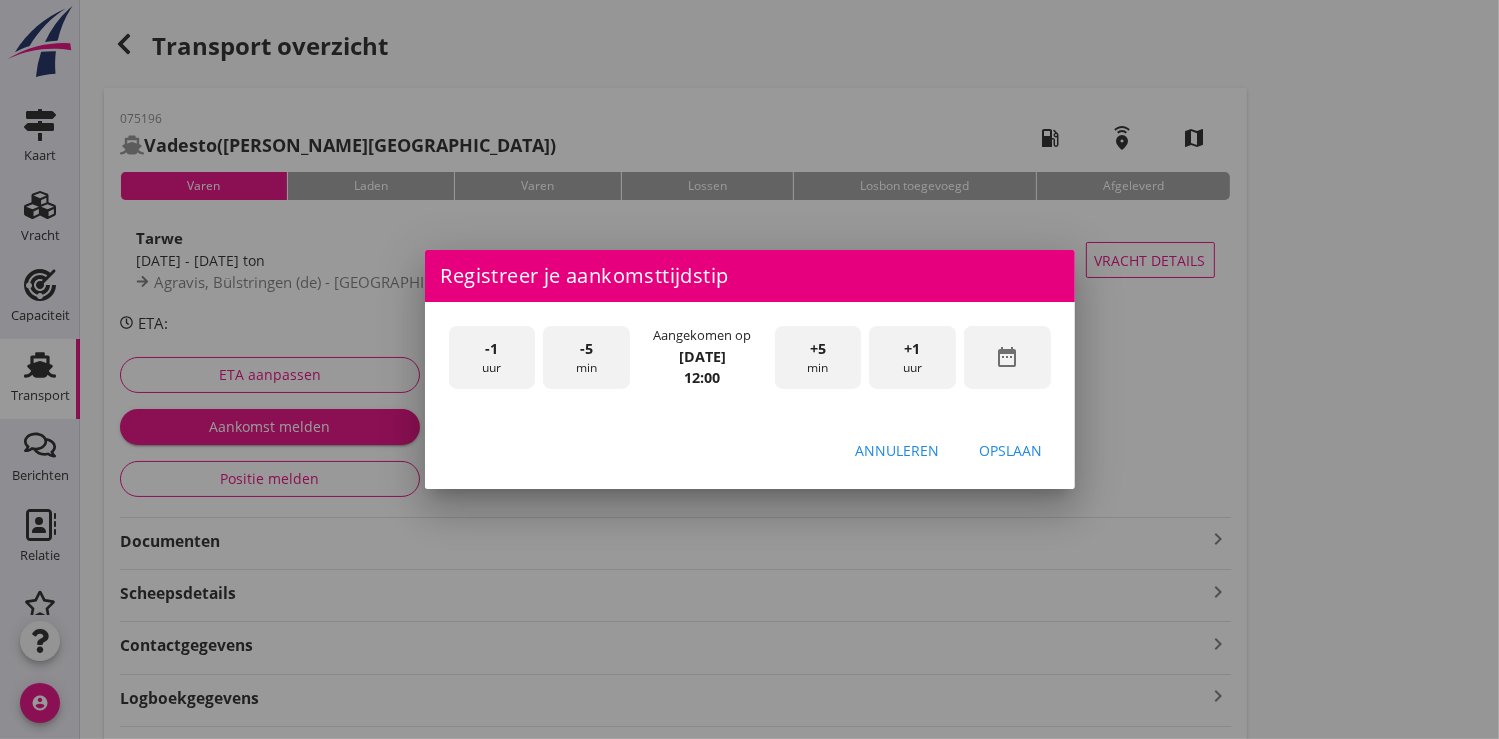 click on "Opslaan" at bounding box center (1011, 450) 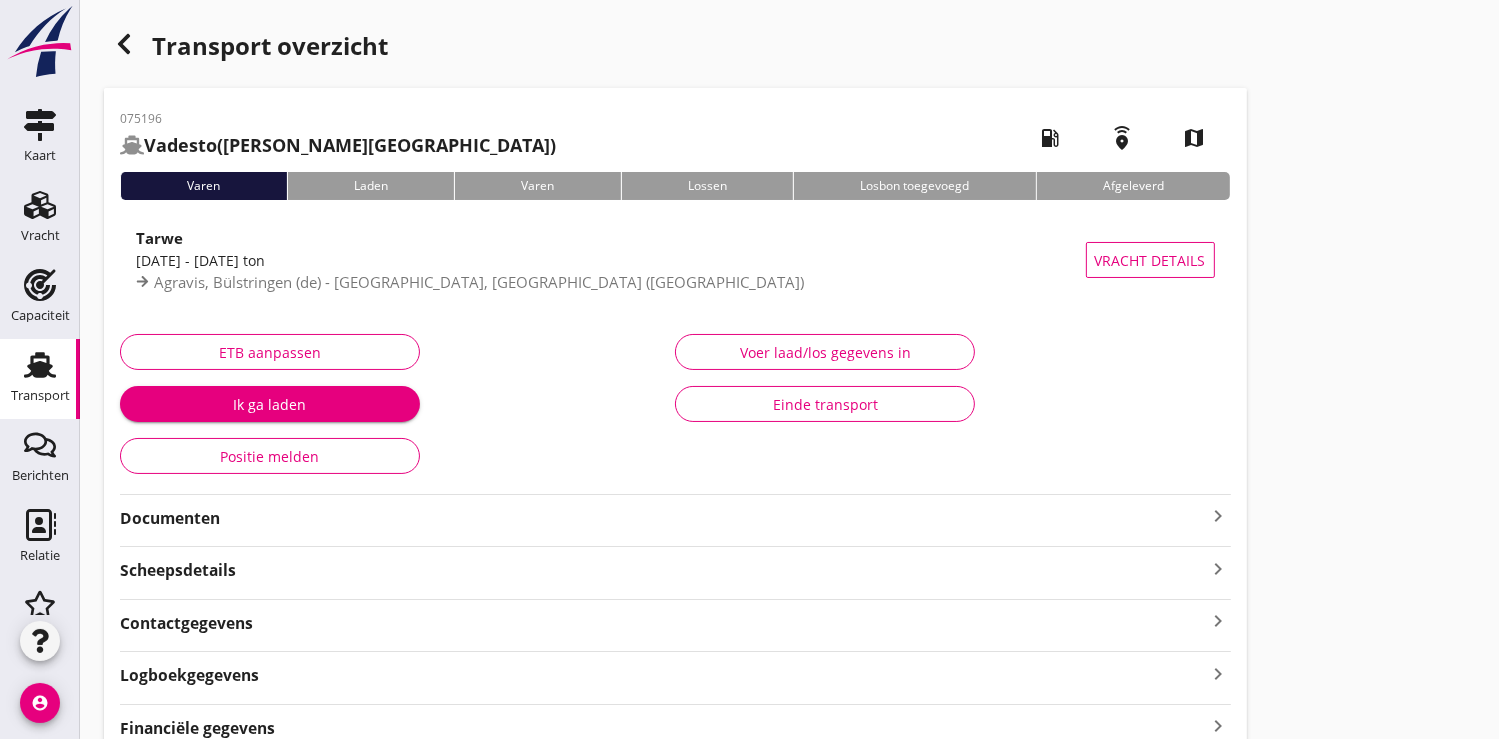 click on "Ik ga laden" at bounding box center [270, 404] 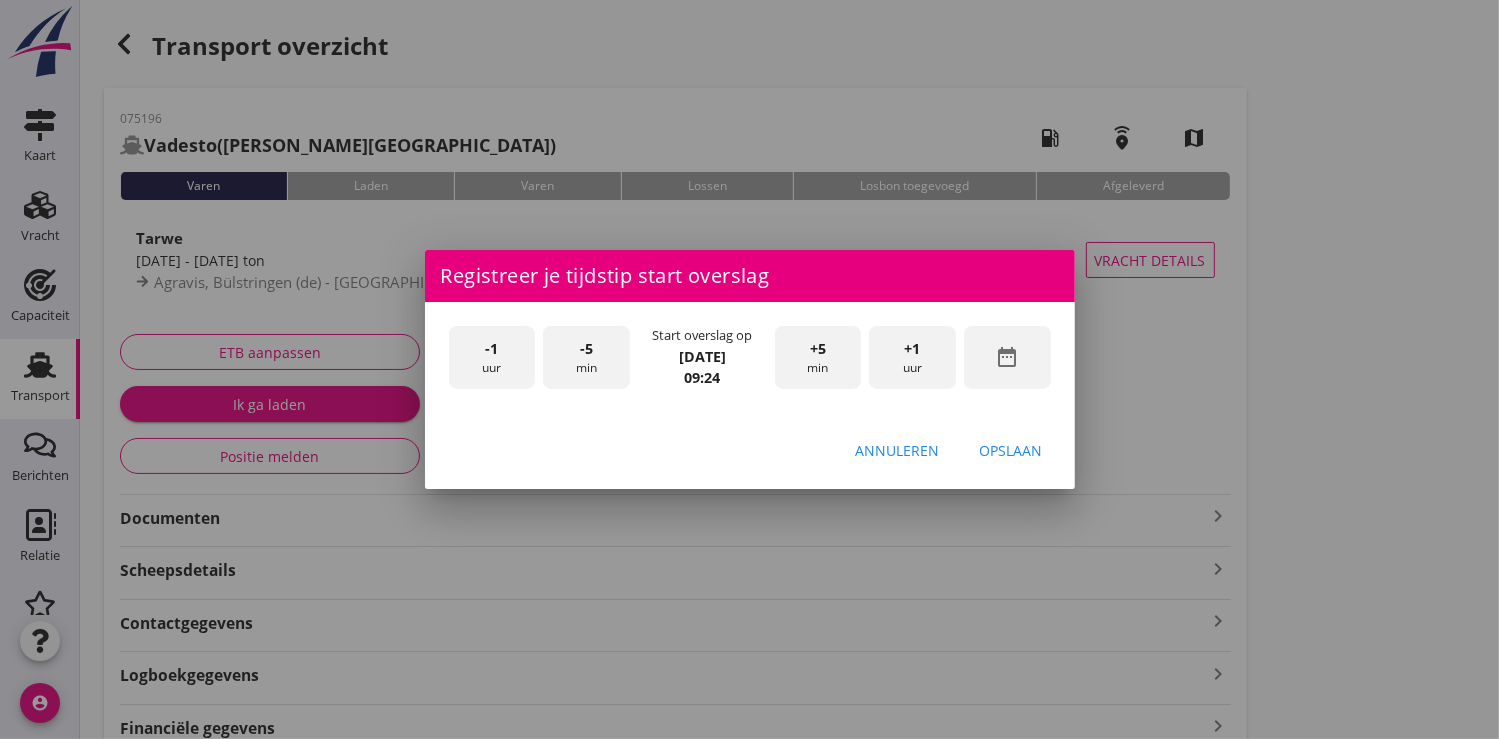 click on "date_range" at bounding box center [1007, 357] 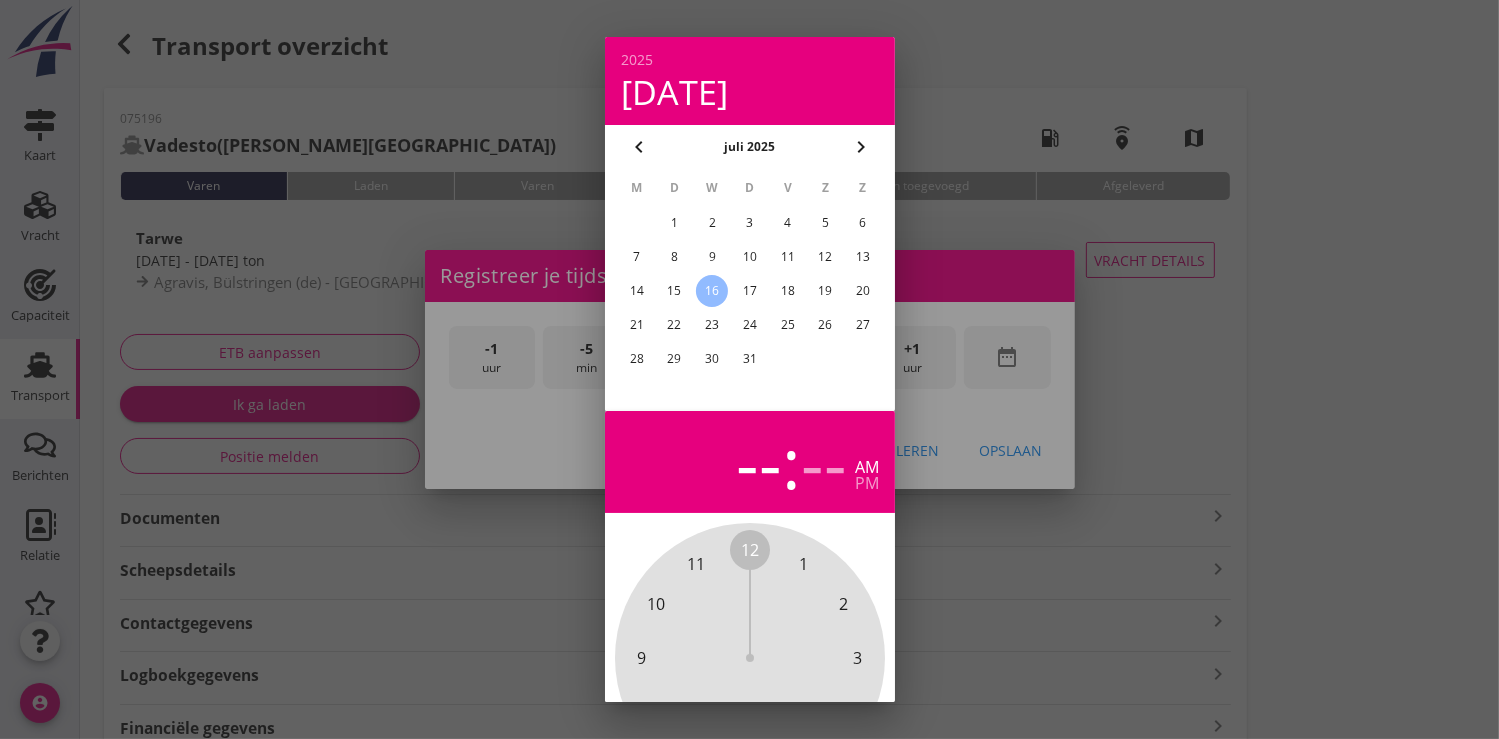 click on "15" at bounding box center (674, 291) 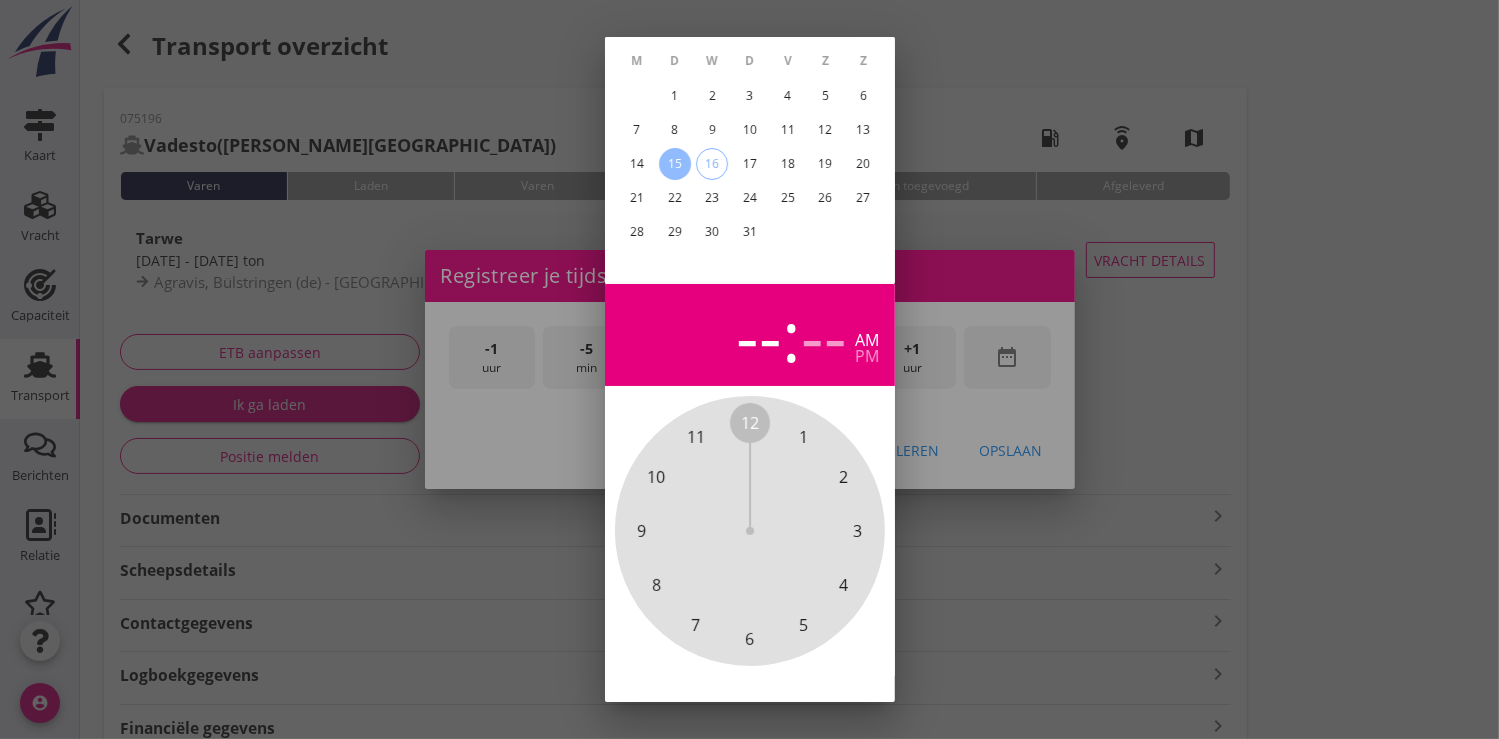 scroll, scrollTop: 185, scrollLeft: 0, axis: vertical 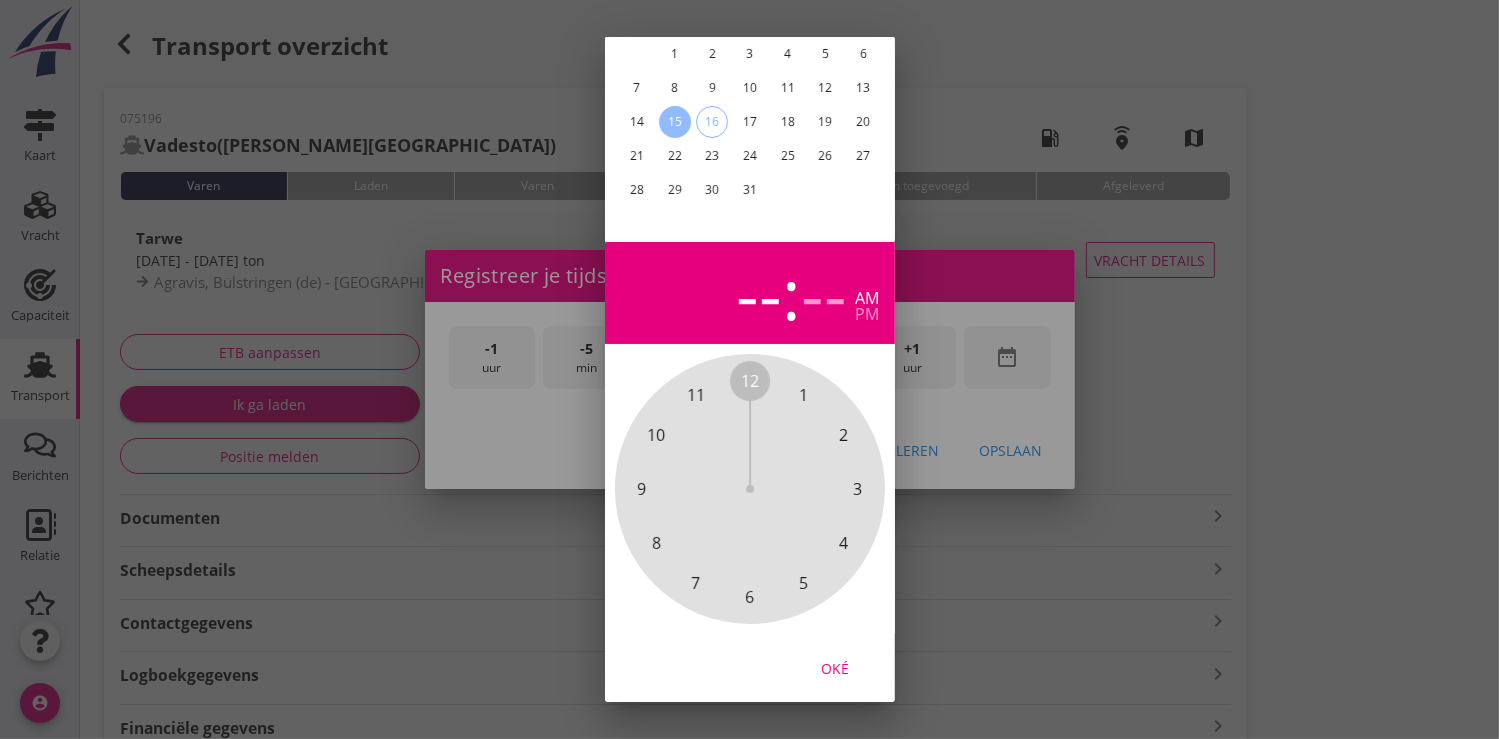 drag, startPoint x: 842, startPoint y: 651, endPoint x: 905, endPoint y: 505, distance: 159.01257 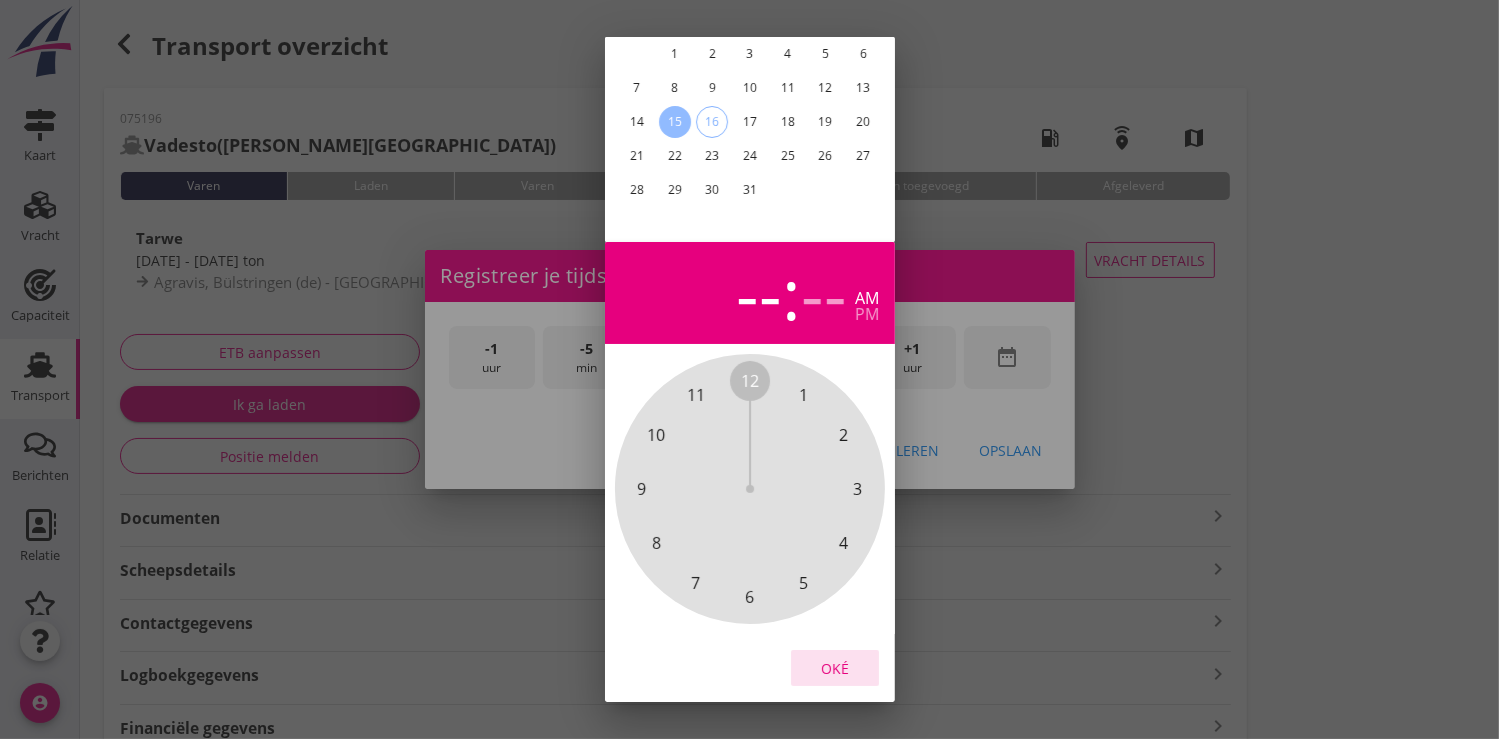 click on "Oké" at bounding box center (835, 667) 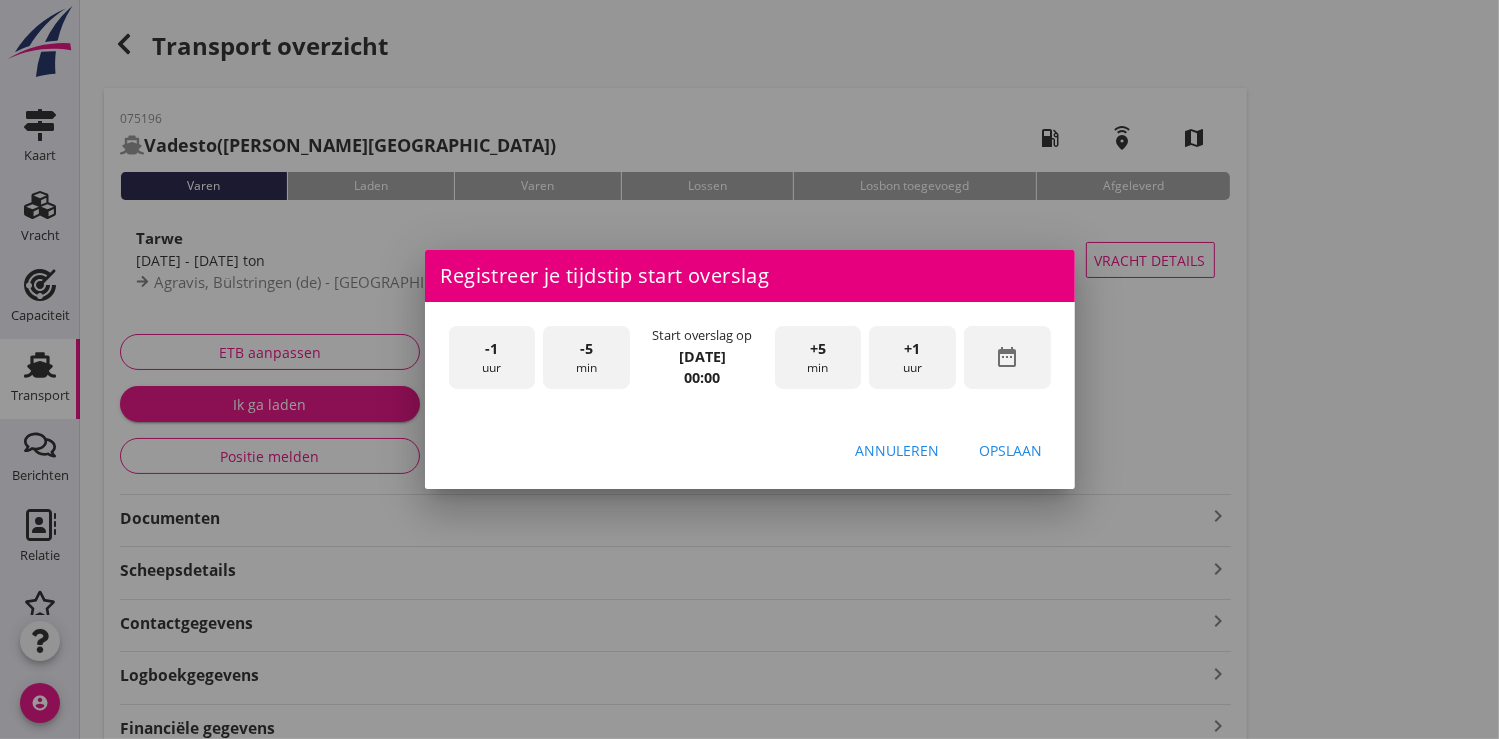 click on "+1  uur" at bounding box center (912, 357) 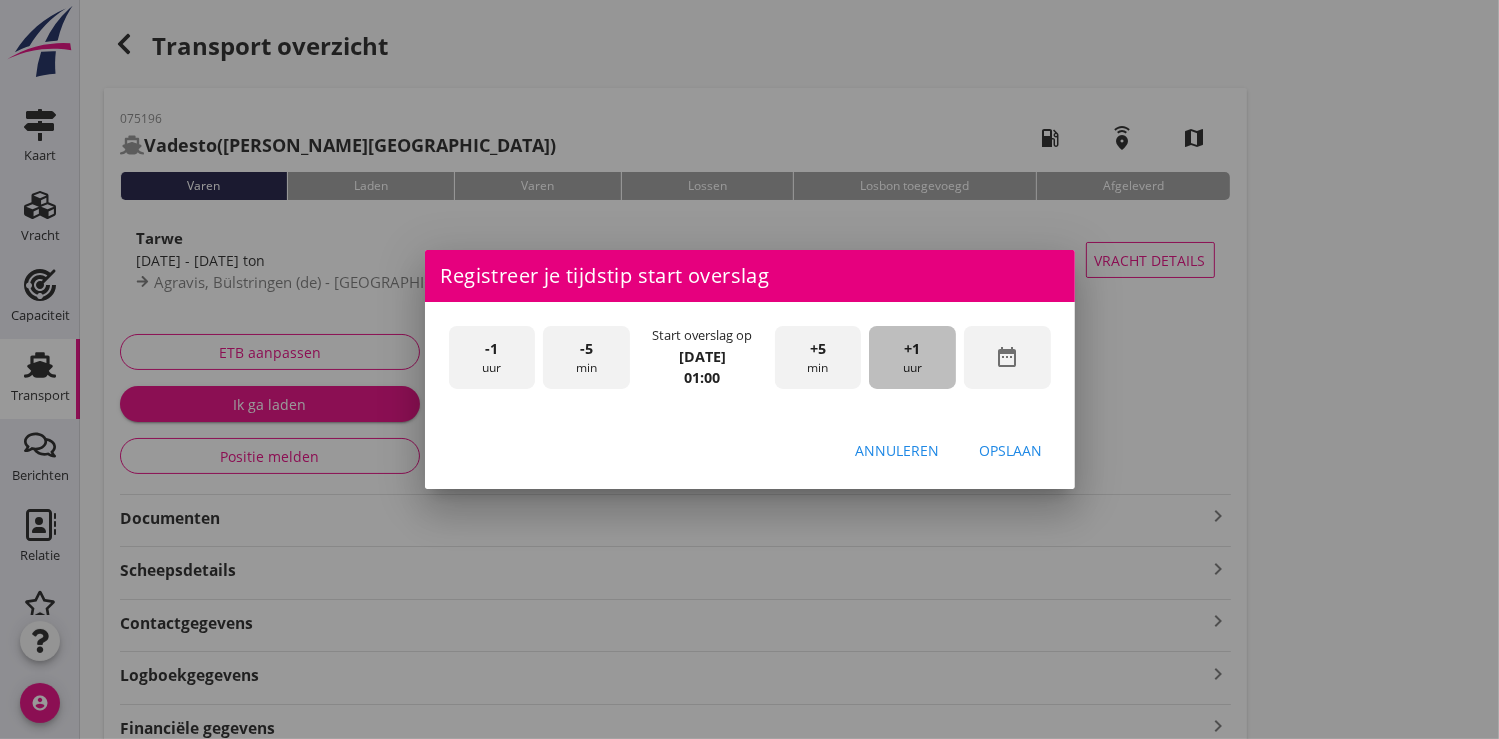 click on "+1  uur" at bounding box center (912, 357) 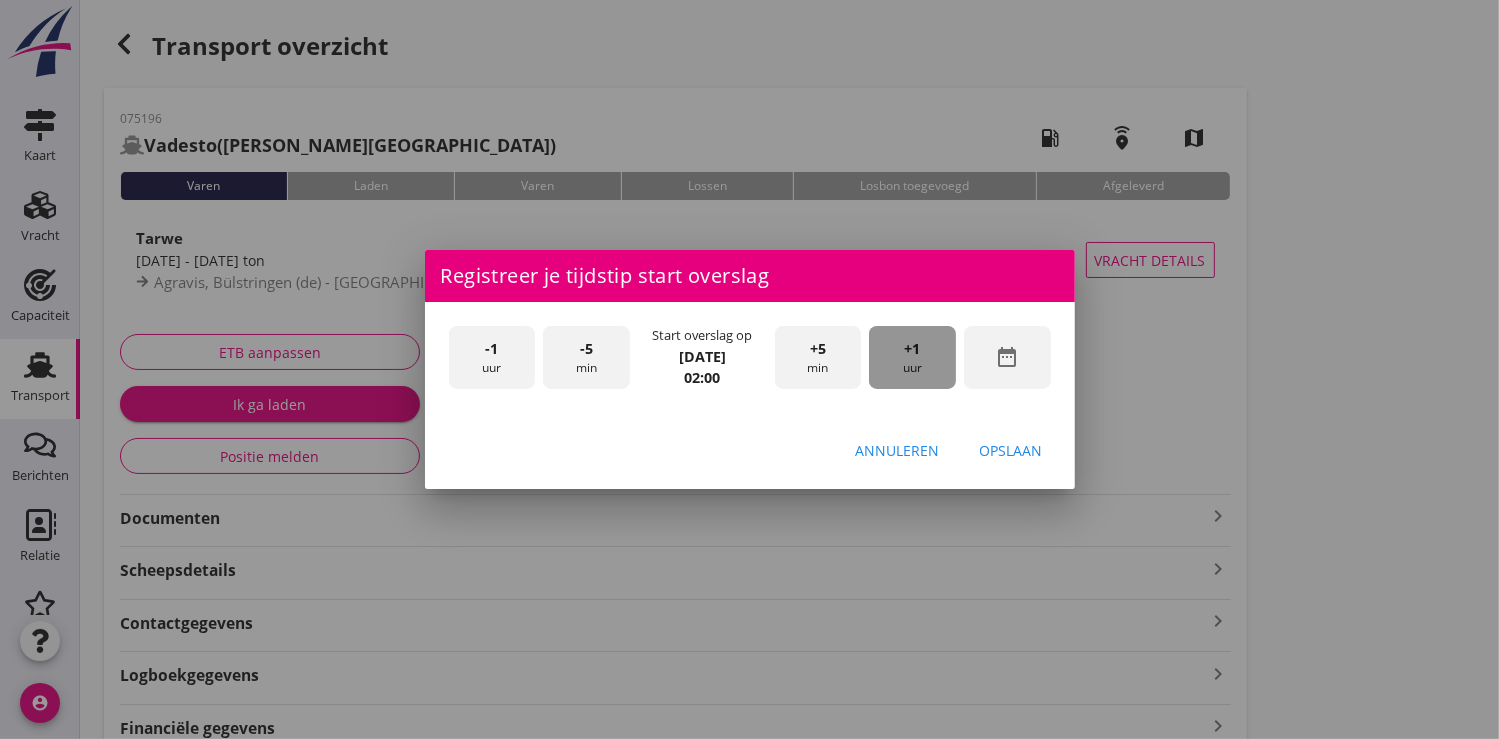click on "+1  uur" at bounding box center [912, 357] 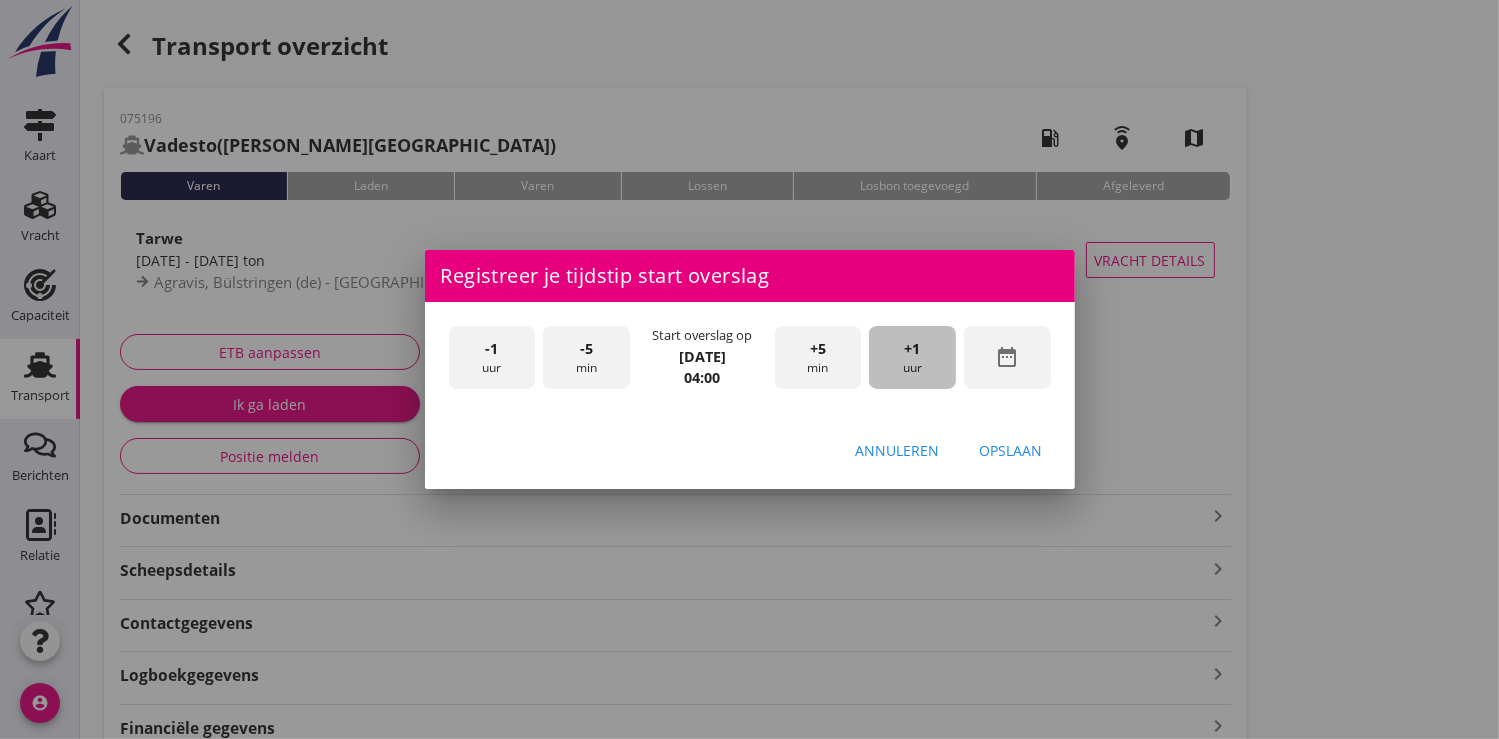 click on "+1  uur" at bounding box center (912, 357) 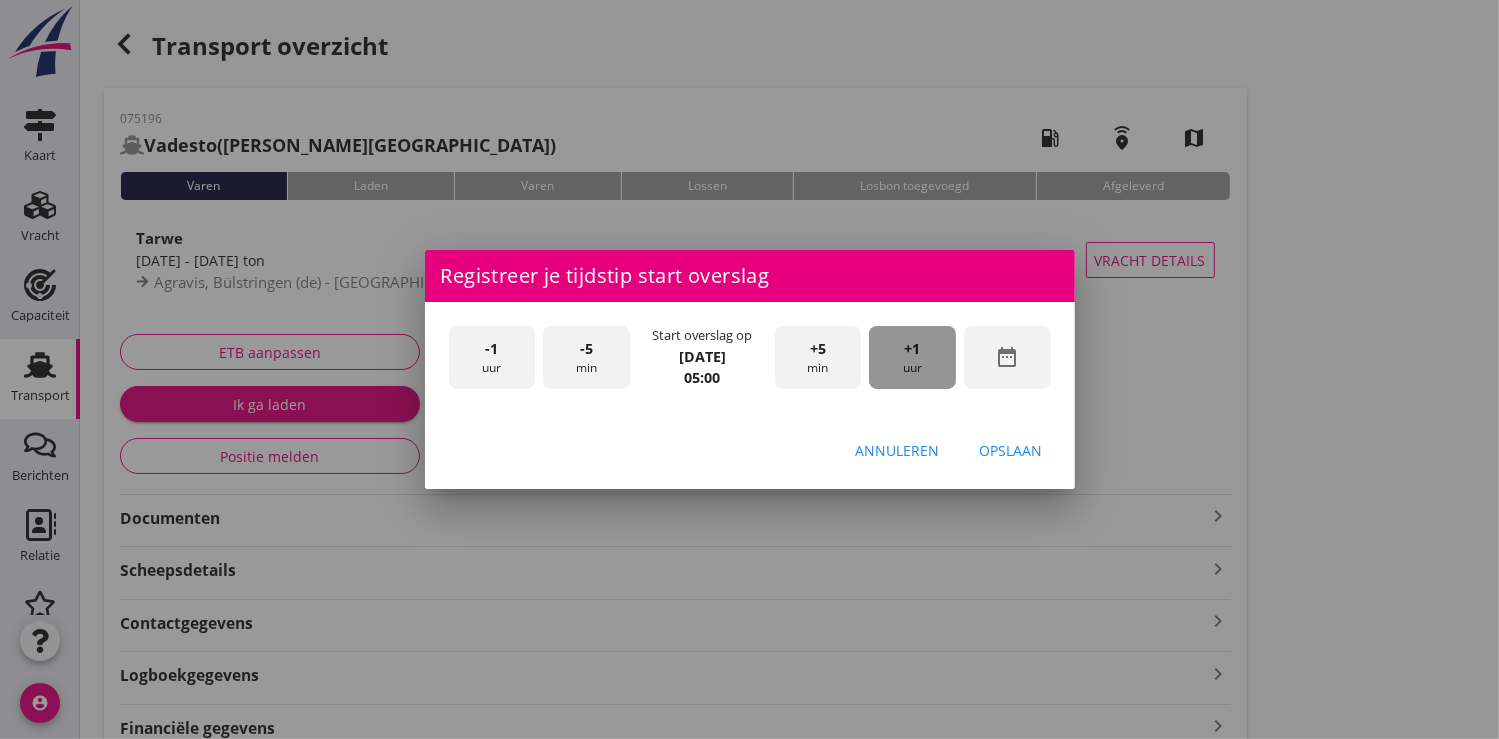 click on "+1  uur" at bounding box center [912, 357] 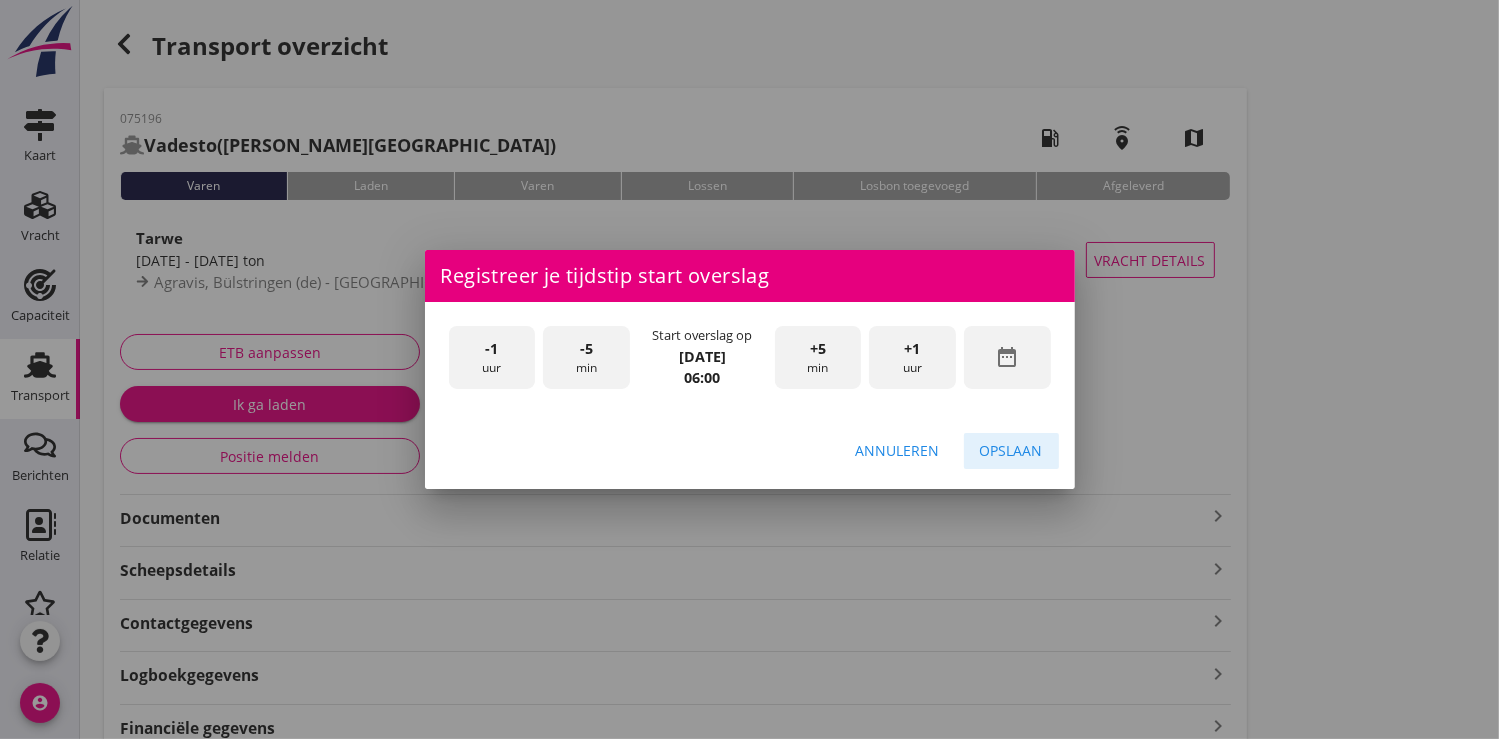 click on "Opslaan" at bounding box center (1011, 450) 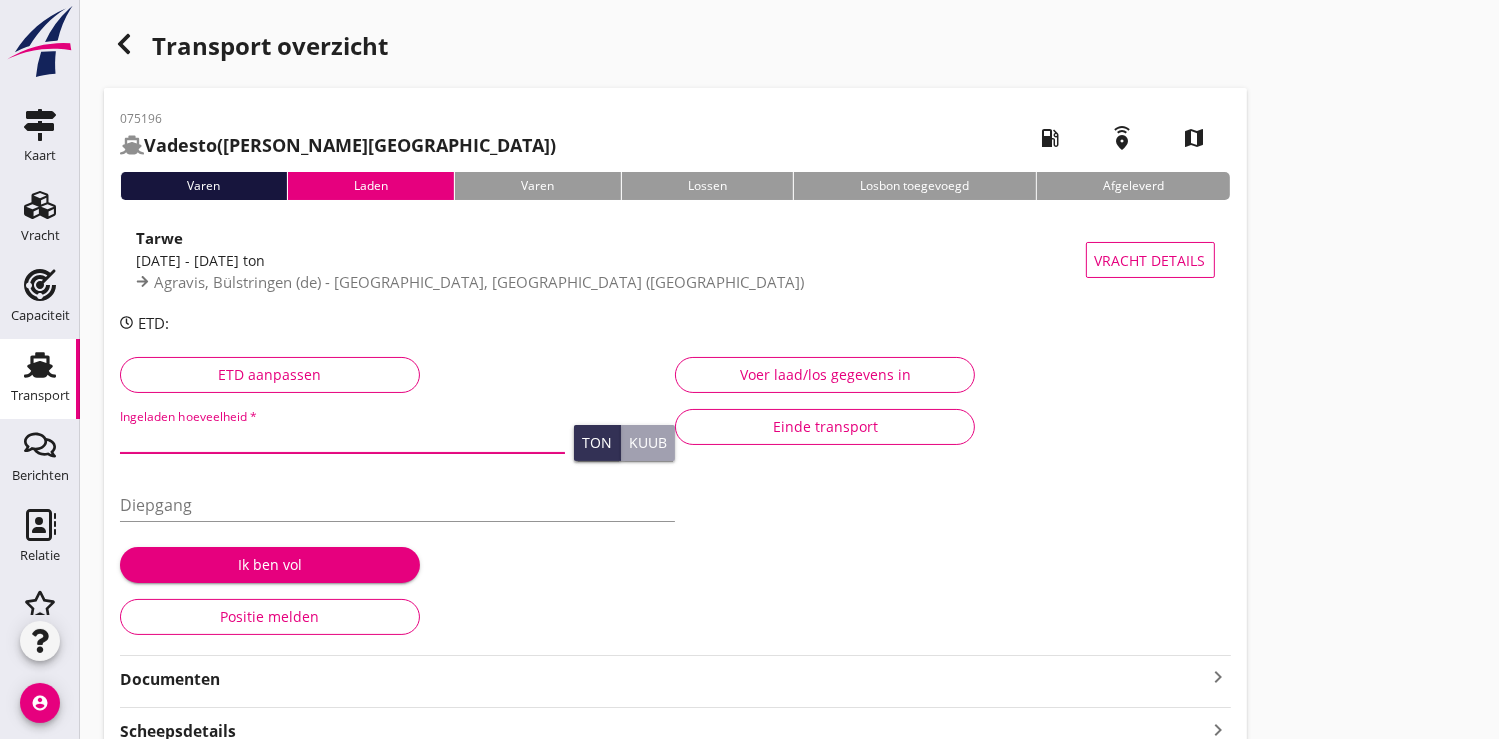 click at bounding box center (342, 437) 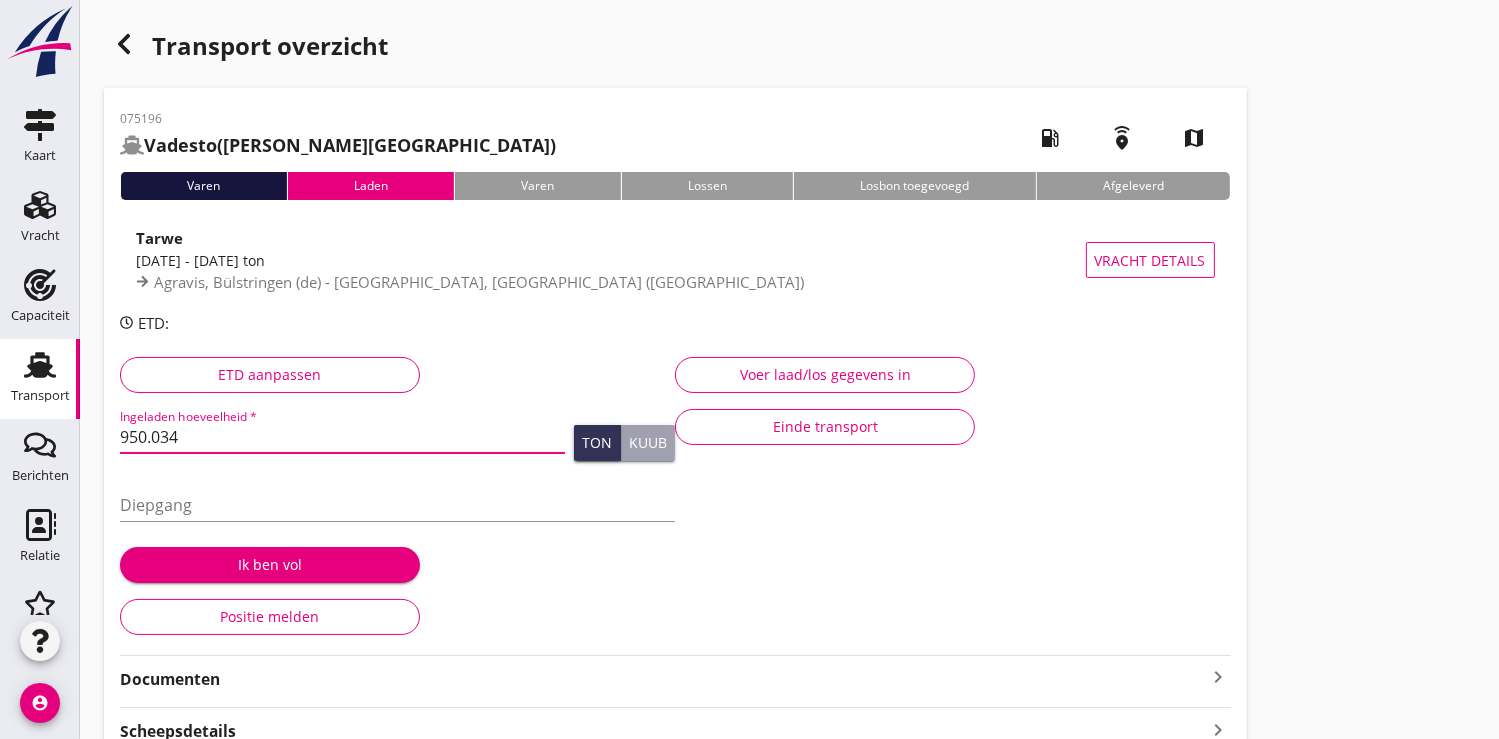 type on "950.034" 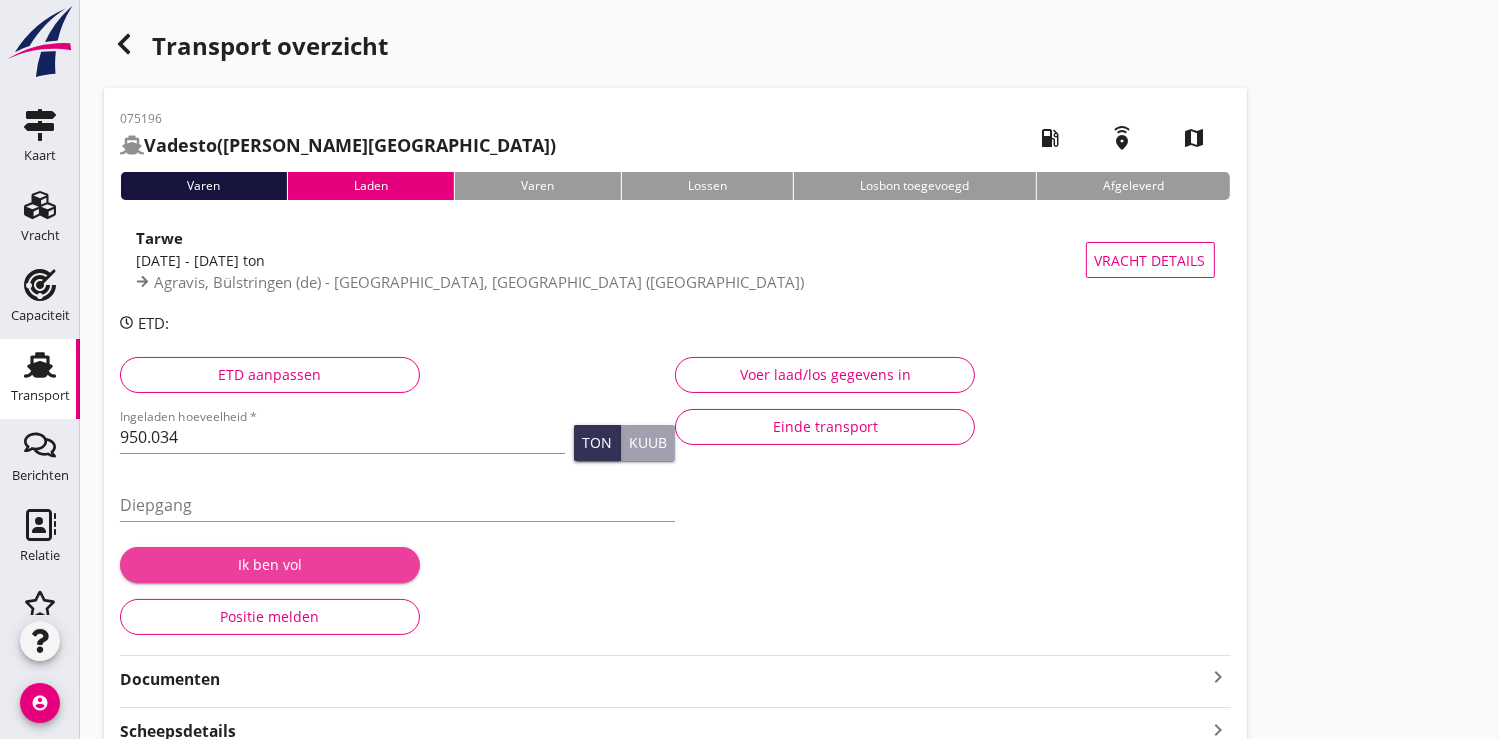 click on "Ik ben vol" at bounding box center (270, 564) 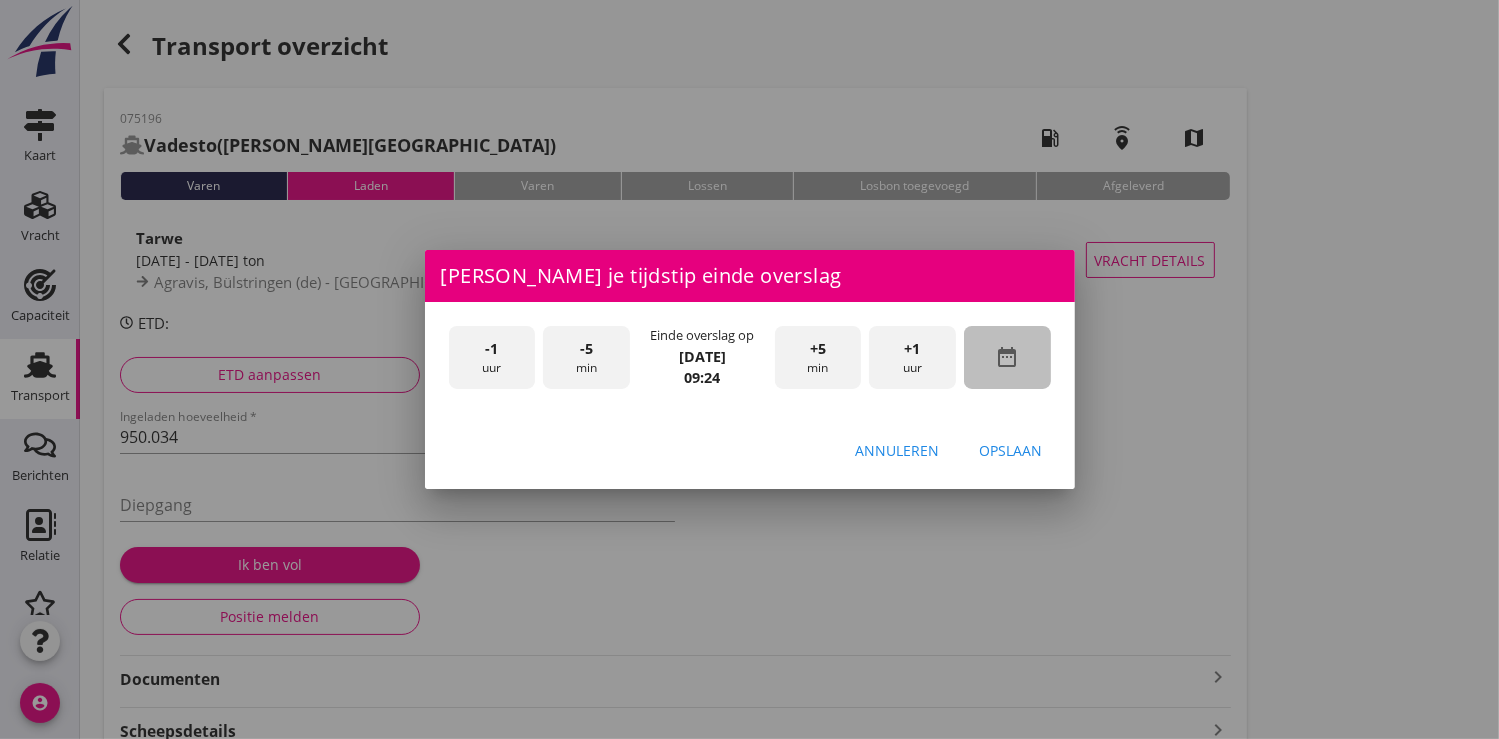 click on "date_range" at bounding box center [1007, 357] 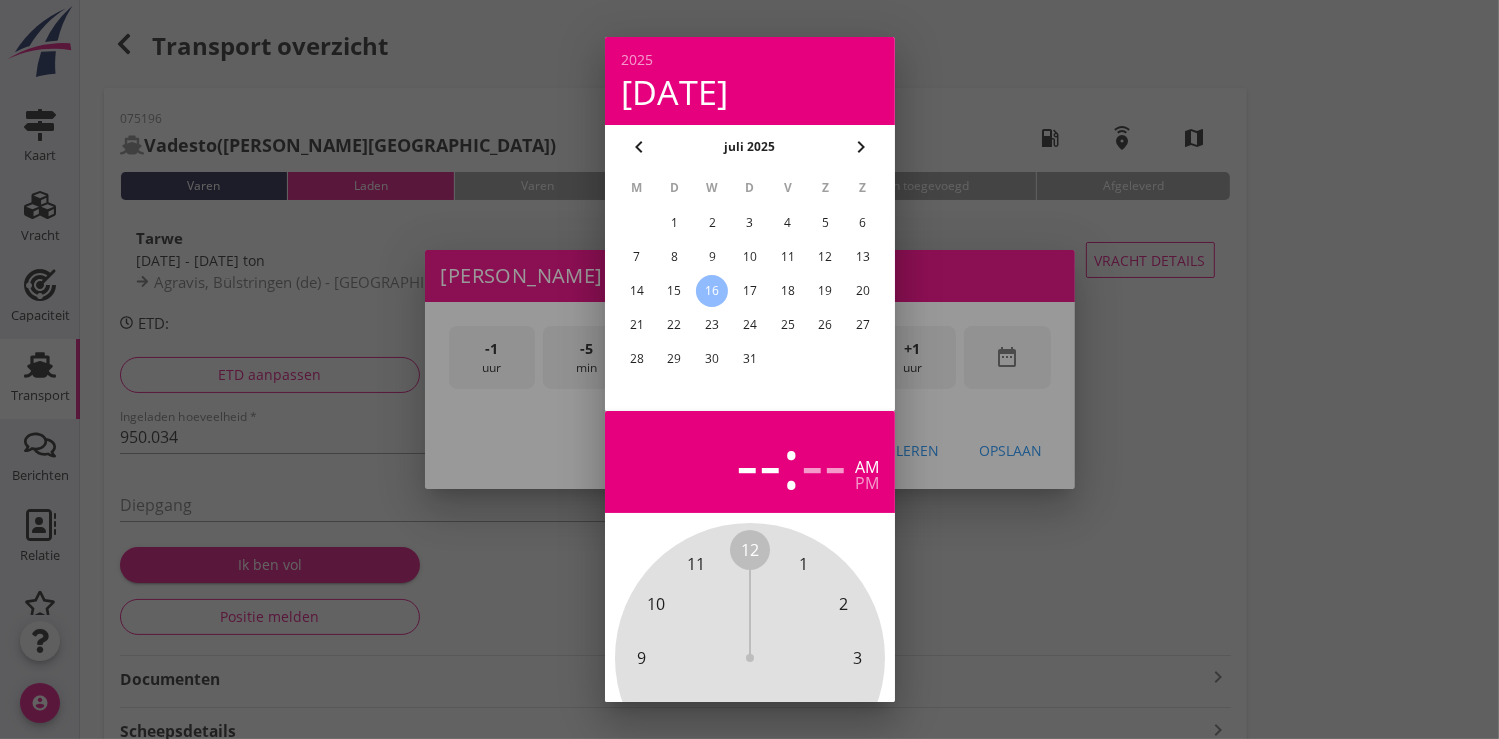 click on "15" at bounding box center [674, 291] 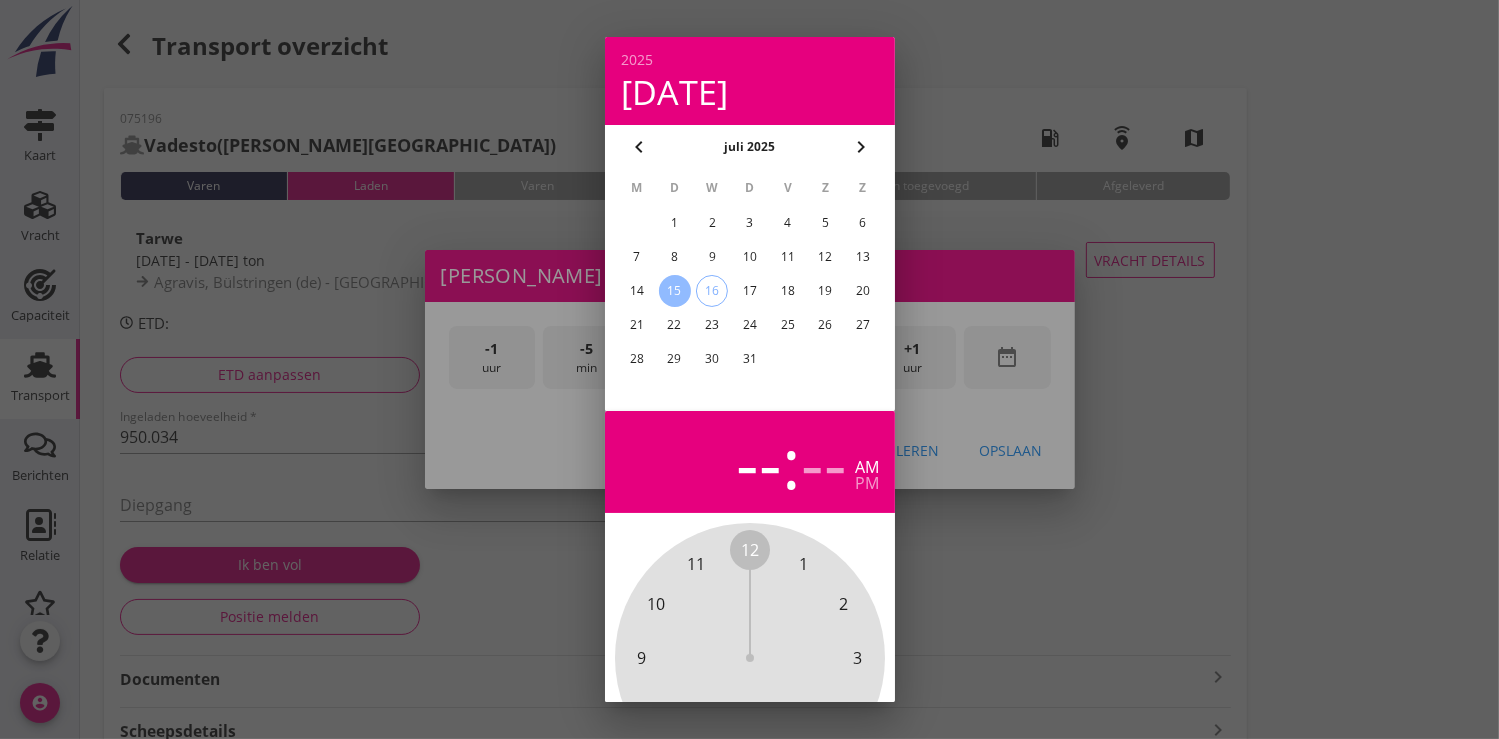 scroll, scrollTop: 185, scrollLeft: 0, axis: vertical 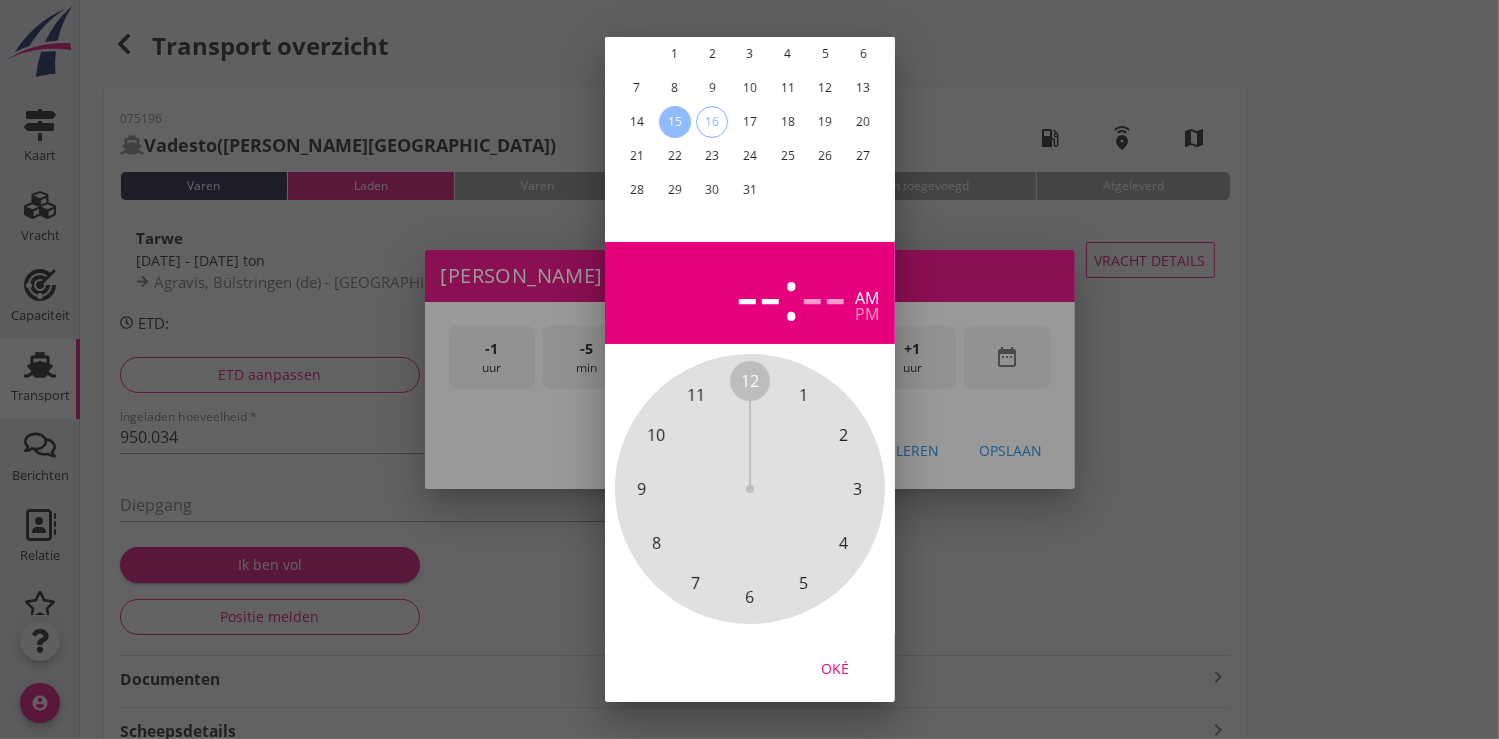 click on "Oké" at bounding box center [835, 667] 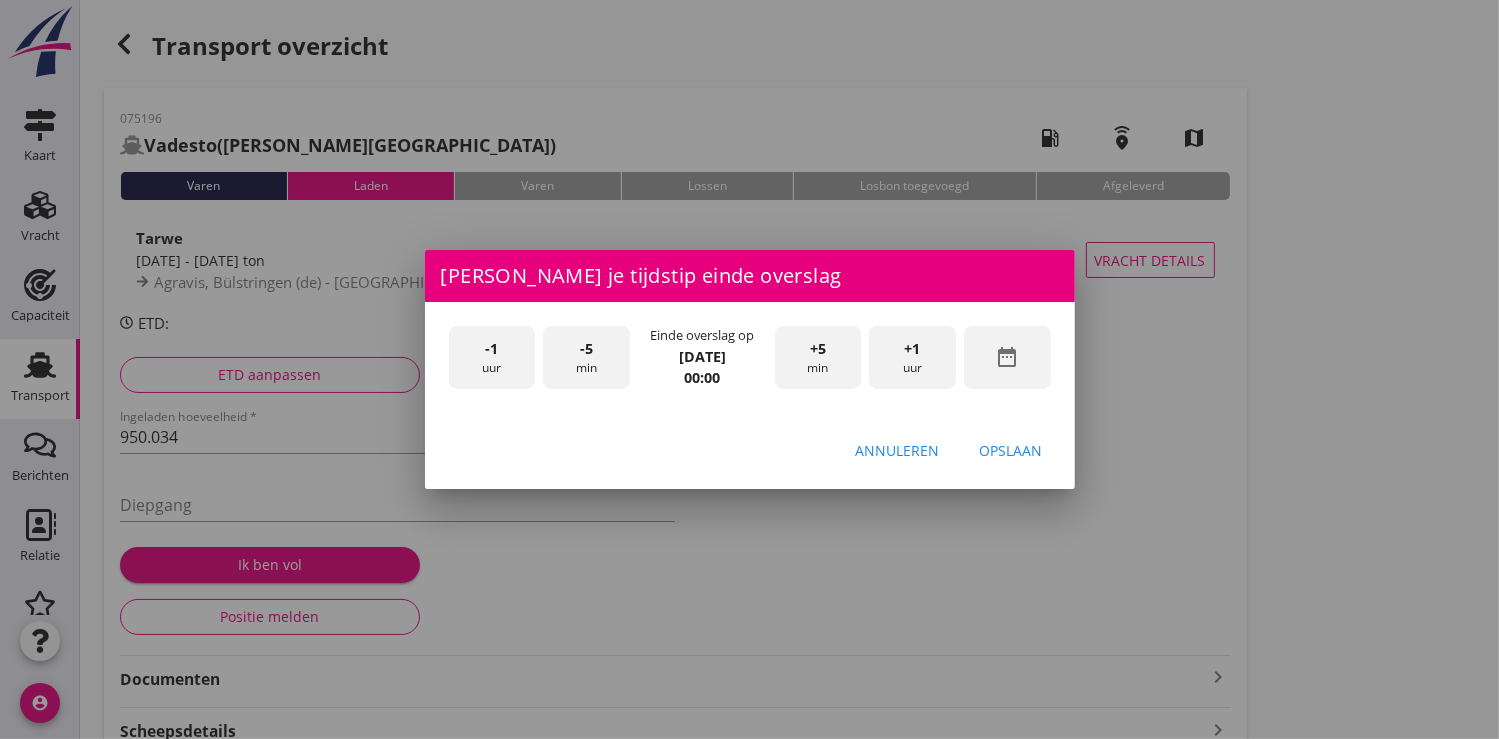 click on "+1  uur" at bounding box center (912, 357) 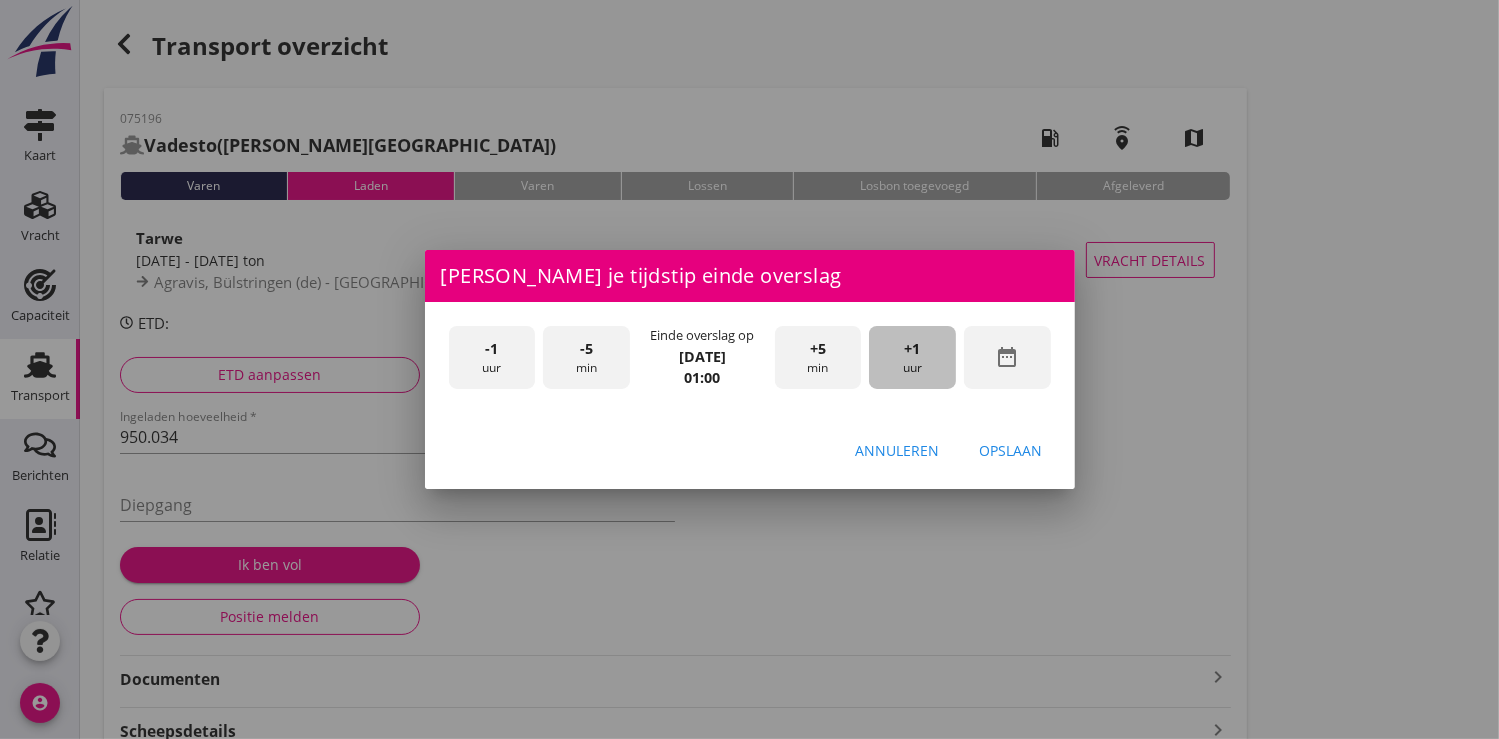 click on "+1  uur" at bounding box center (912, 357) 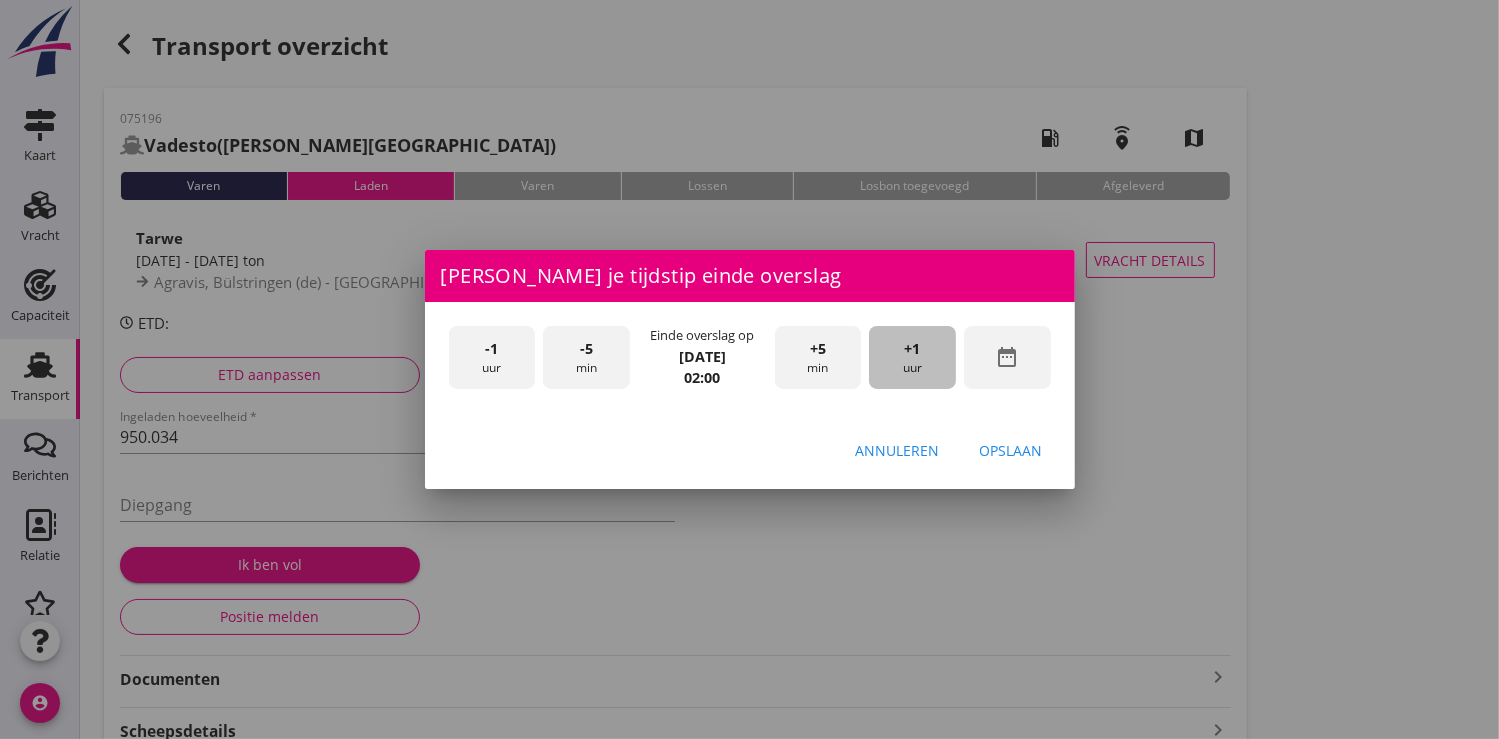 click on "+1  uur" at bounding box center [912, 357] 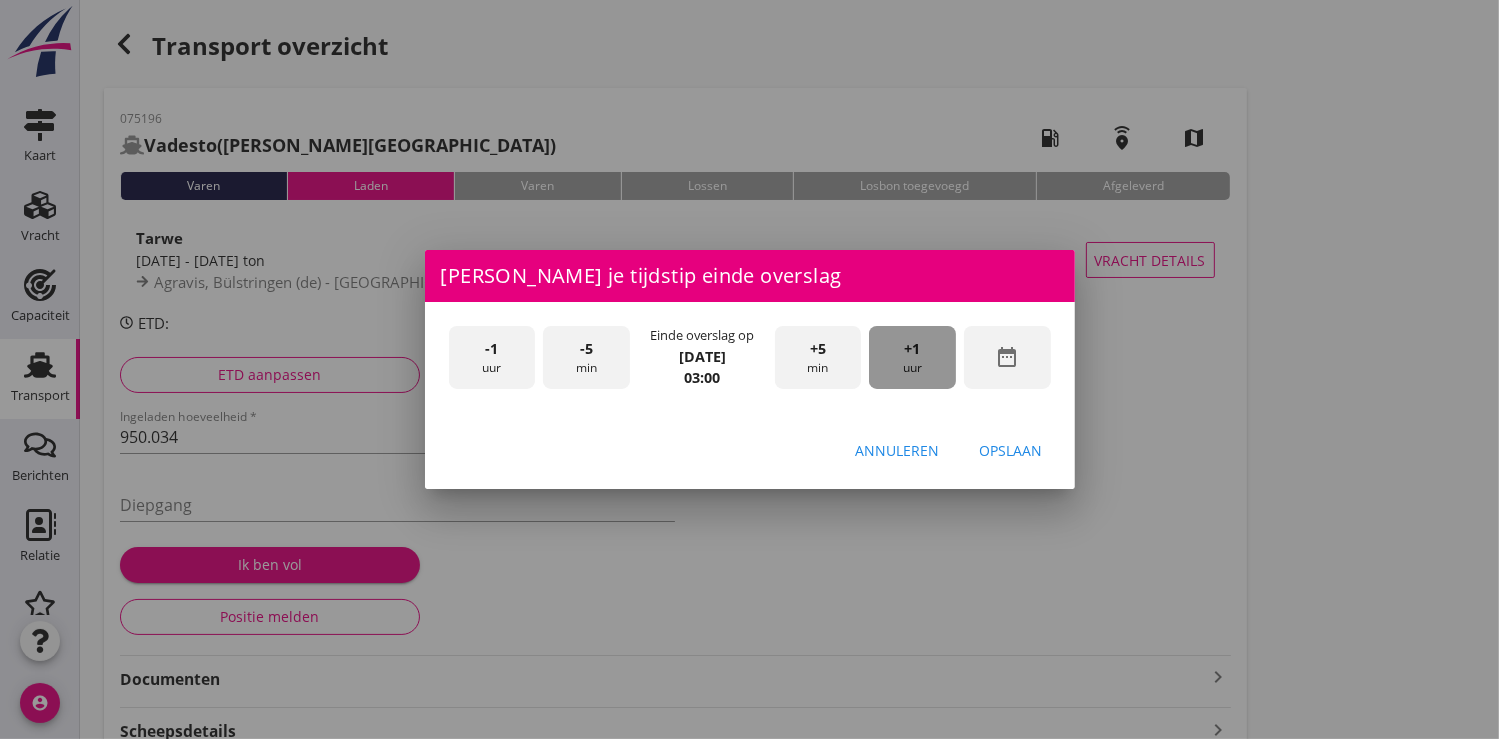 click on "+1  uur" at bounding box center [912, 357] 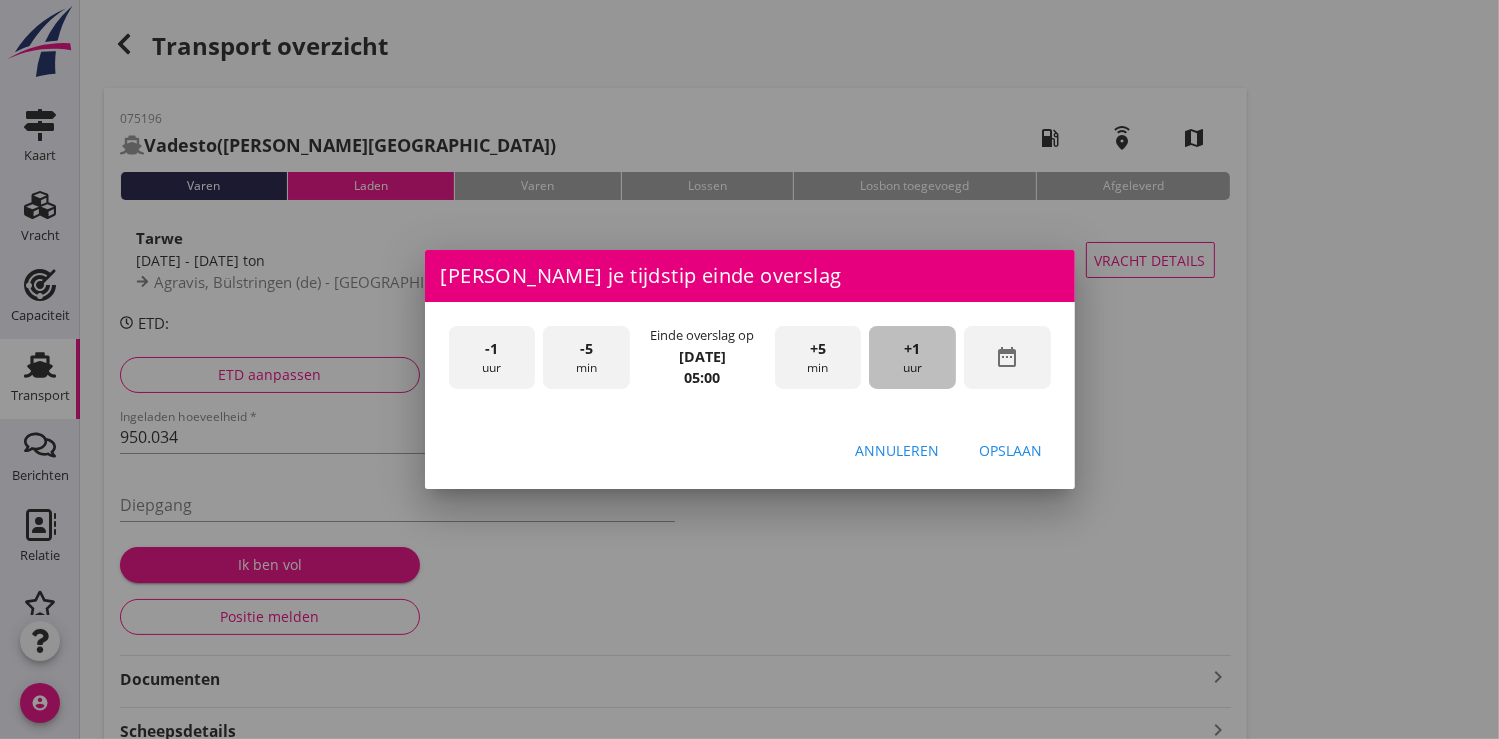 click on "+1  uur" at bounding box center (912, 357) 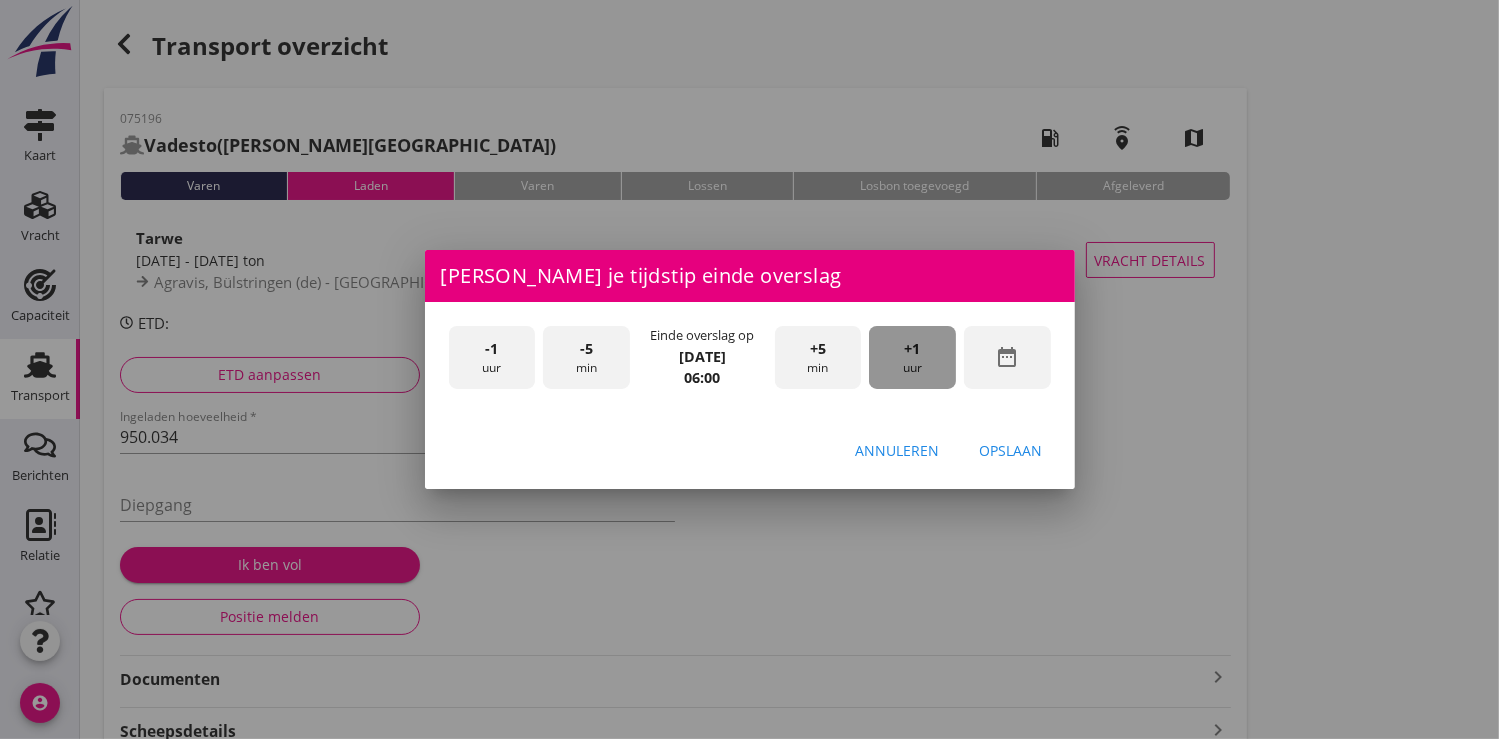 click on "+1  uur" at bounding box center [912, 357] 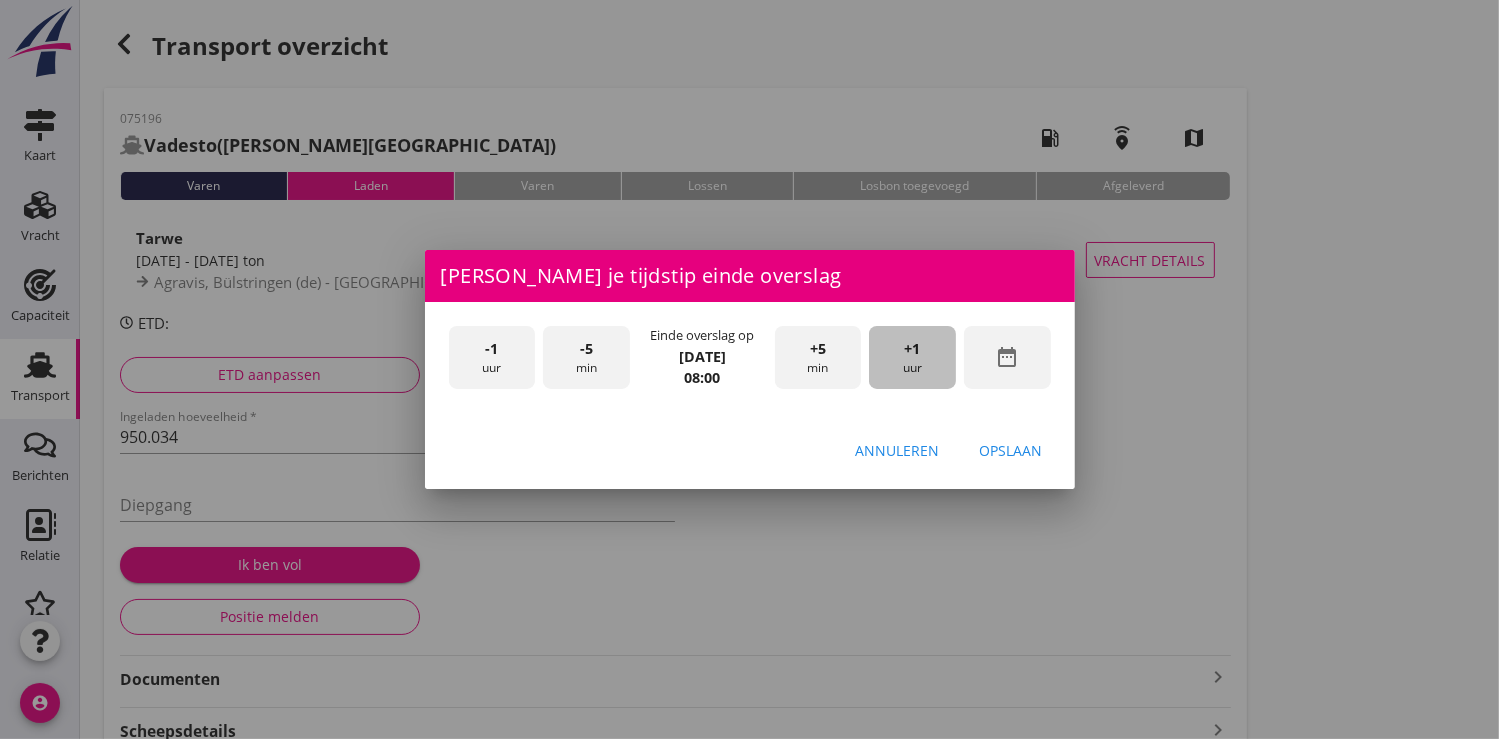 click on "+1  uur" at bounding box center (912, 357) 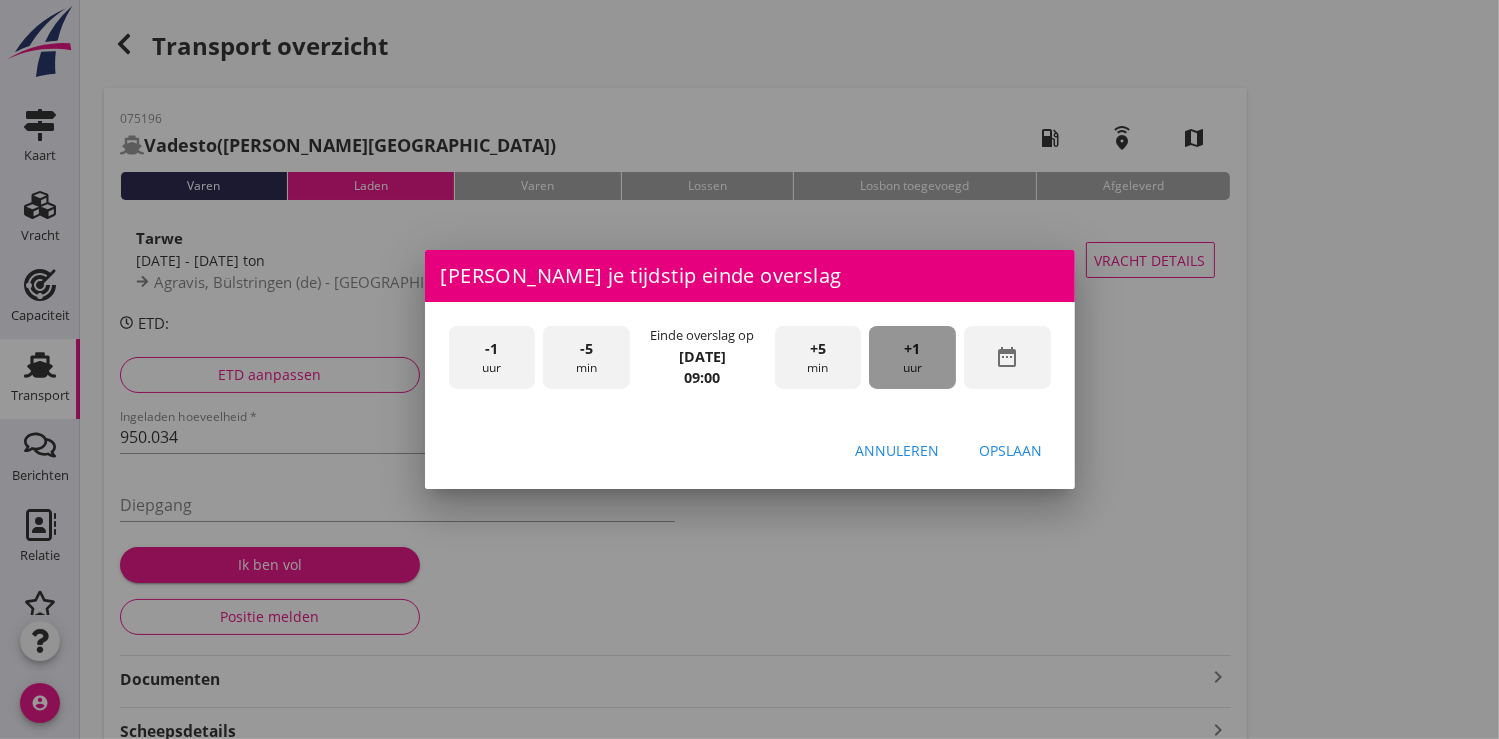 click on "+1  uur" at bounding box center [912, 357] 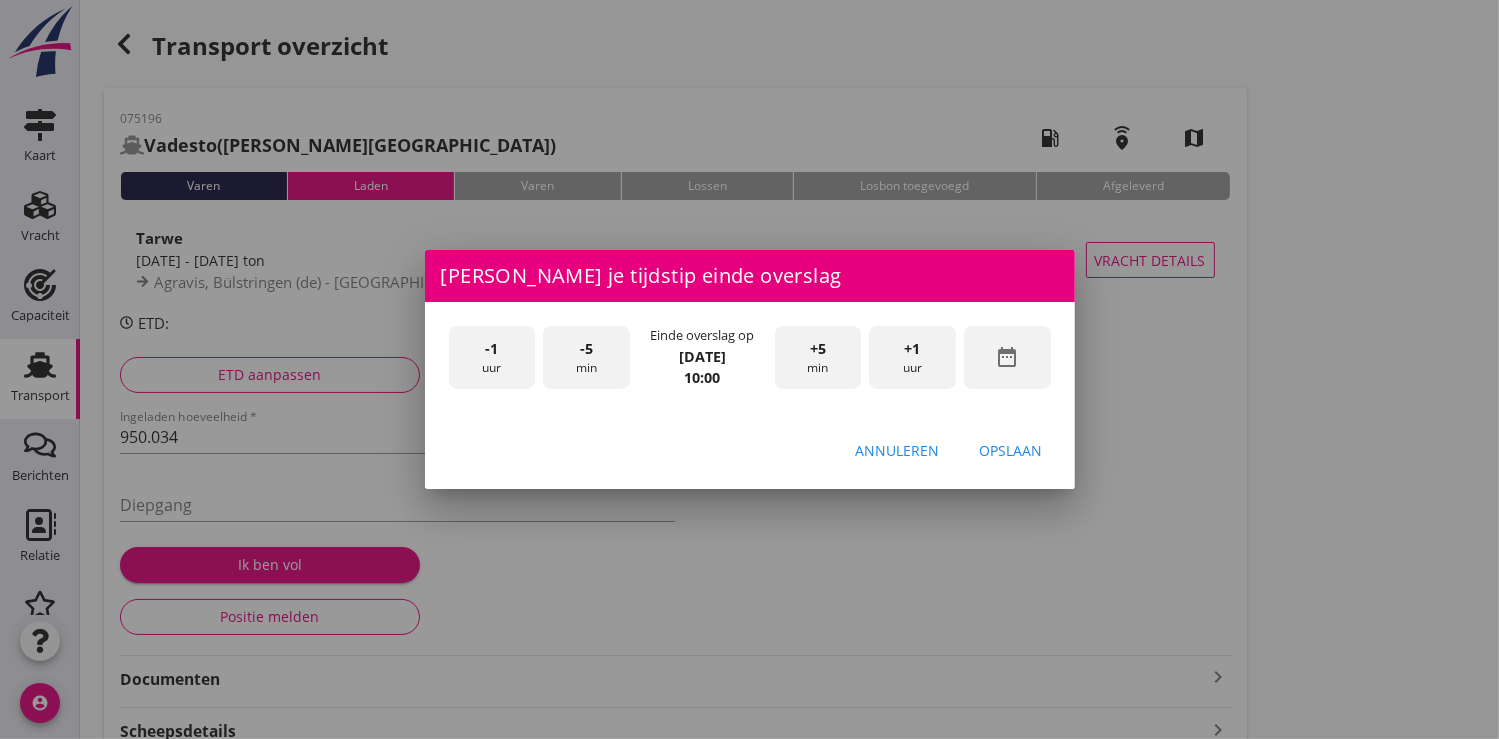 click on "+1  uur" at bounding box center [912, 357] 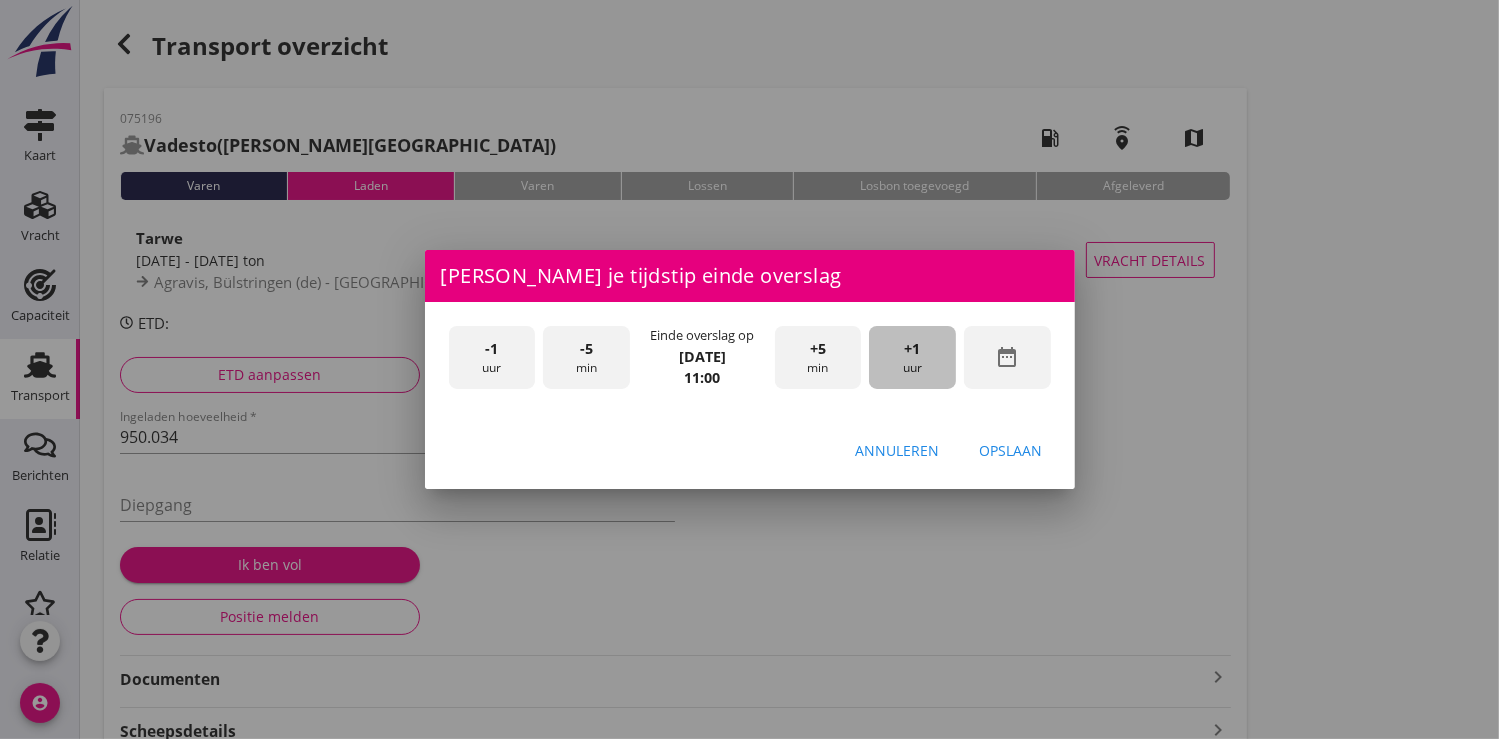 click on "+1  uur" at bounding box center [912, 357] 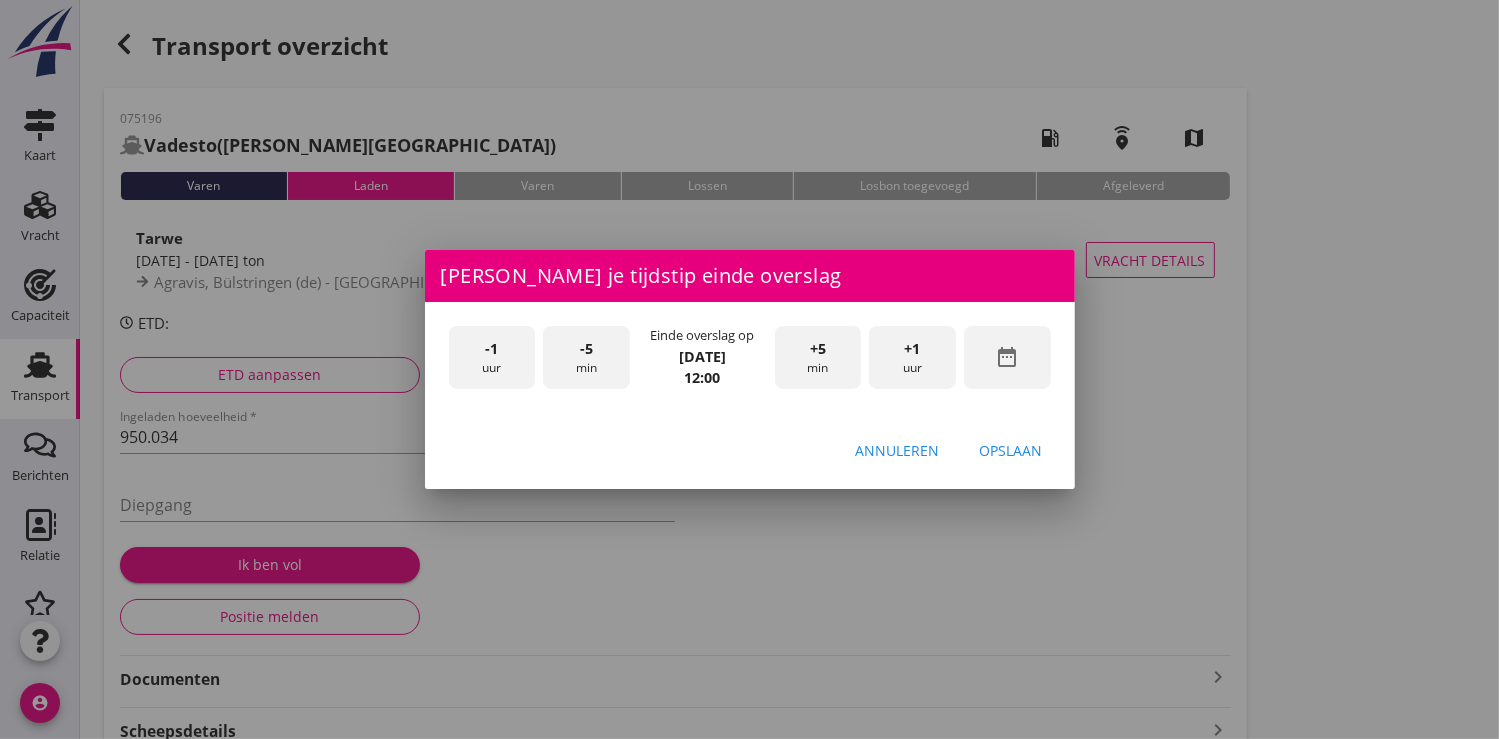 click on "Opslaan" at bounding box center [1011, 450] 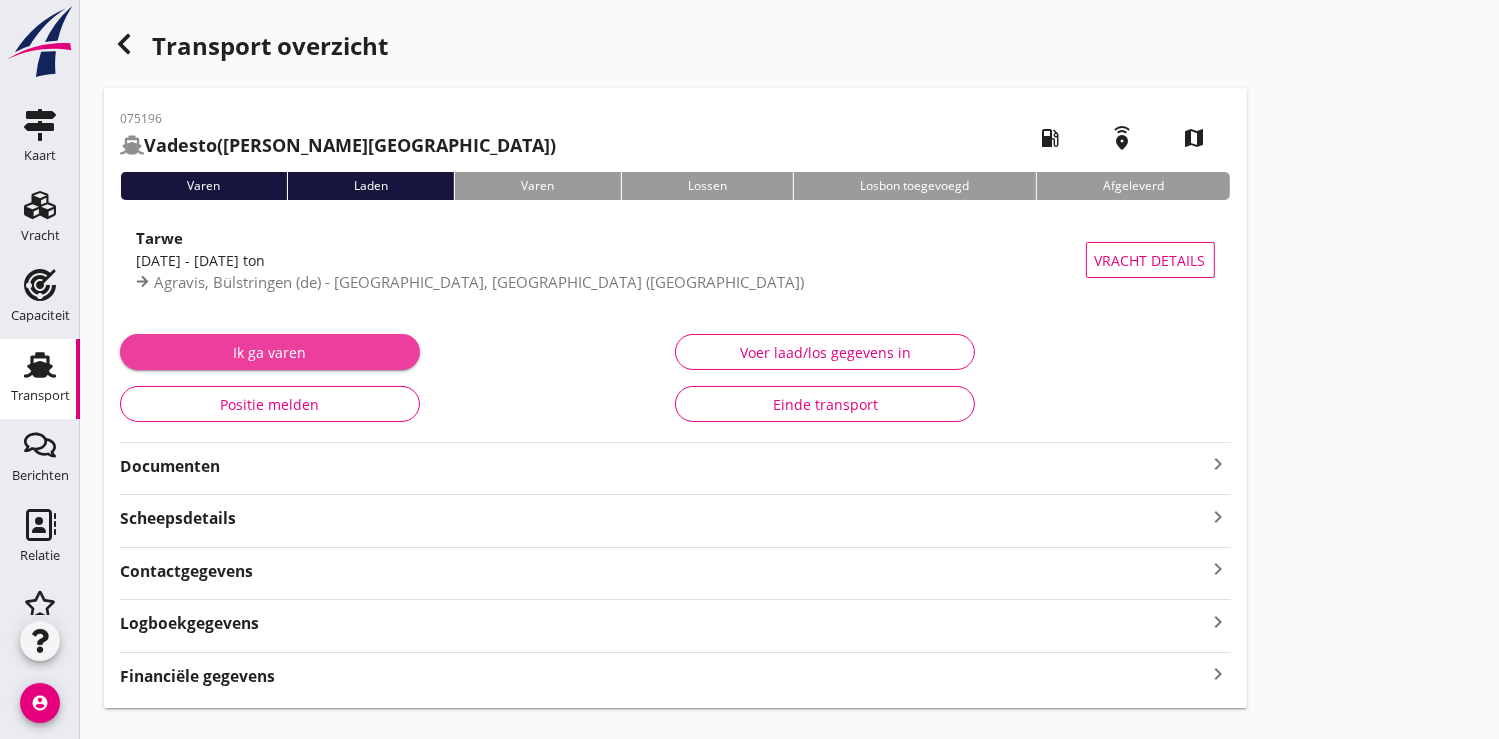 click on "Ik ga varen" at bounding box center (270, 352) 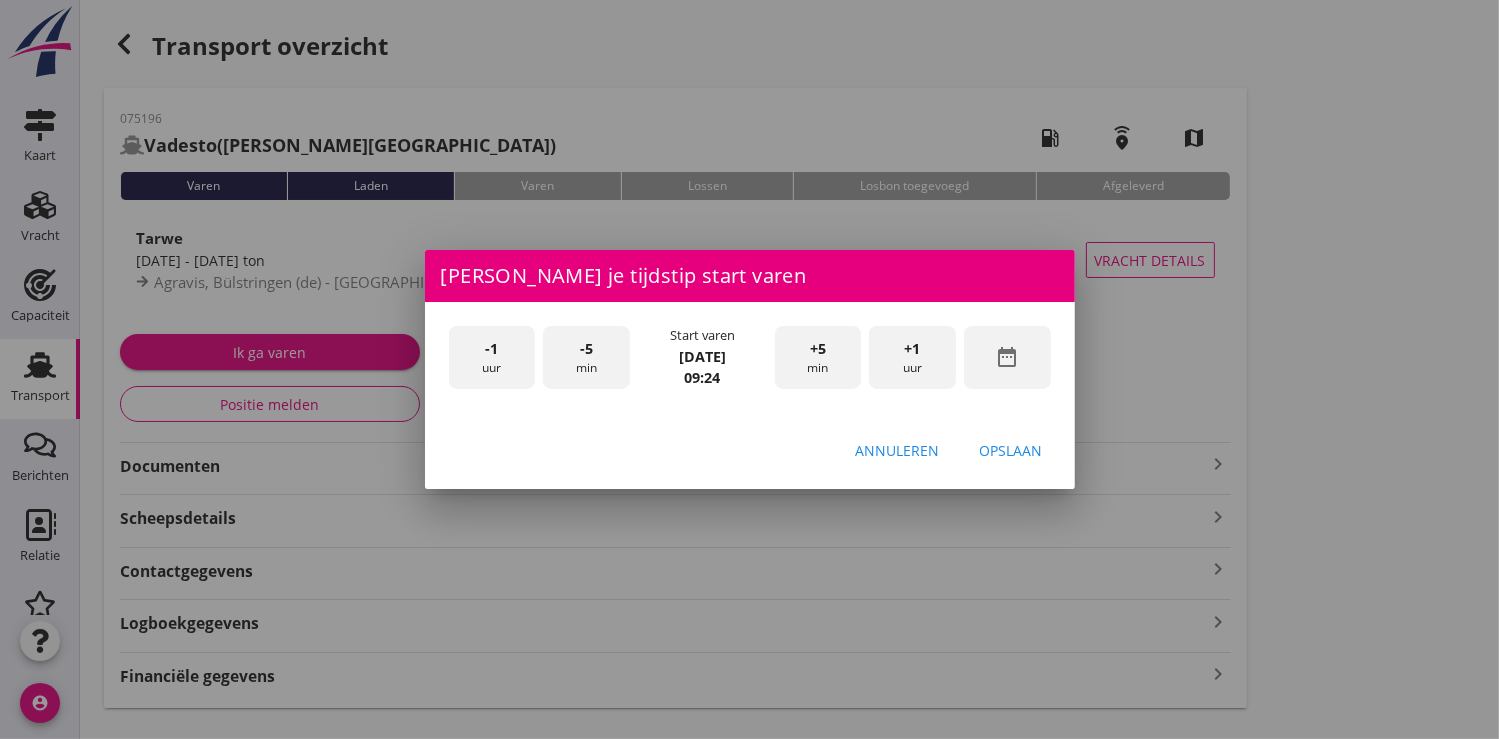 click on "date_range" at bounding box center (1007, 357) 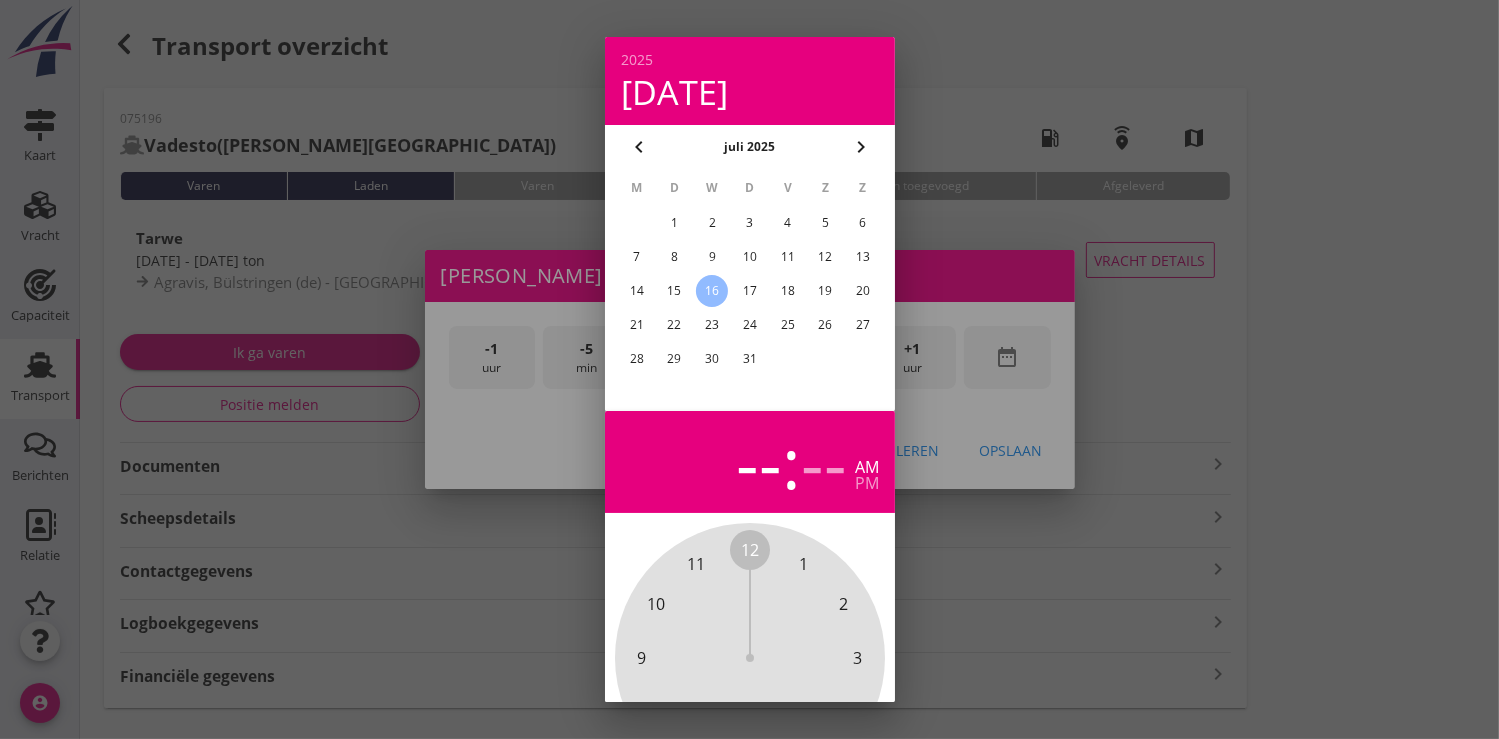click on "15" at bounding box center [674, 291] 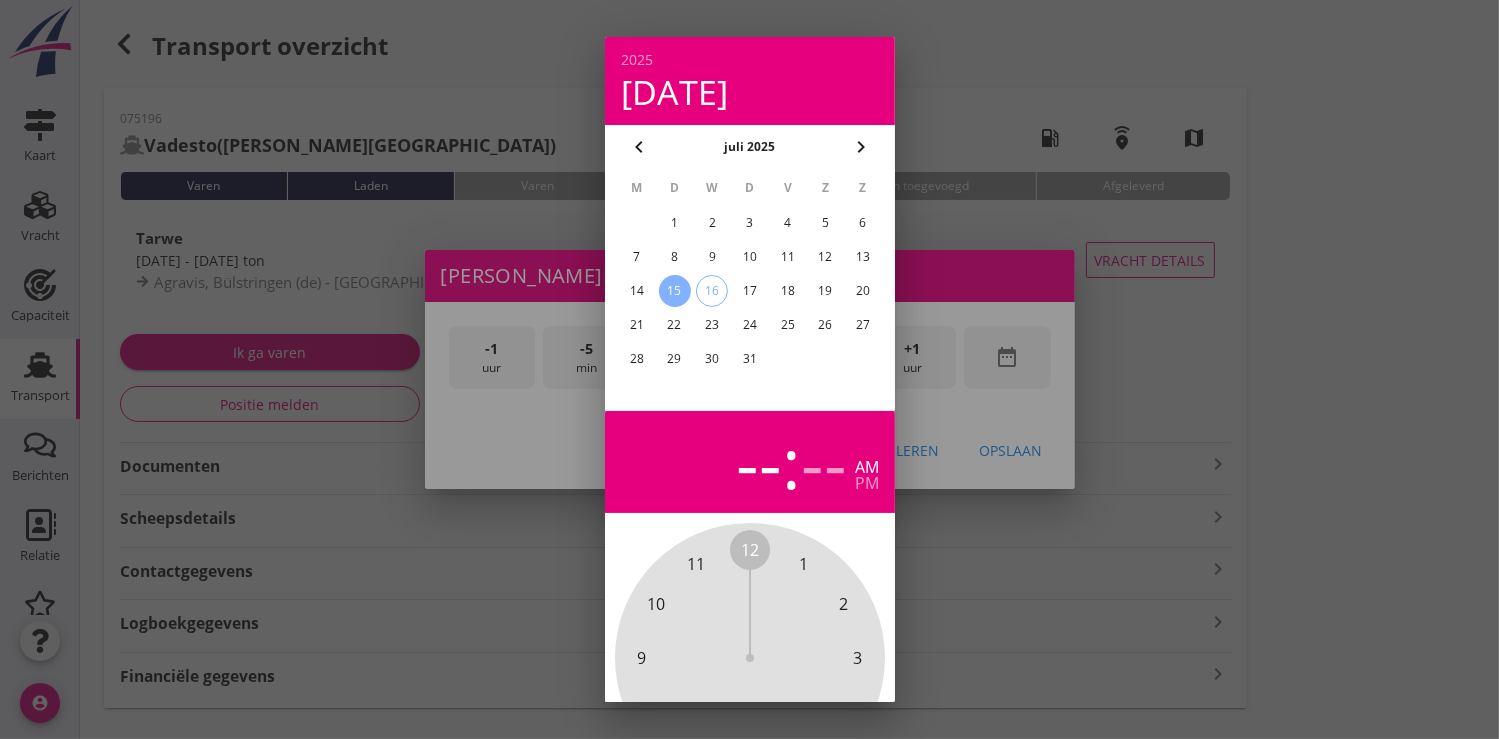 scroll, scrollTop: 185, scrollLeft: 0, axis: vertical 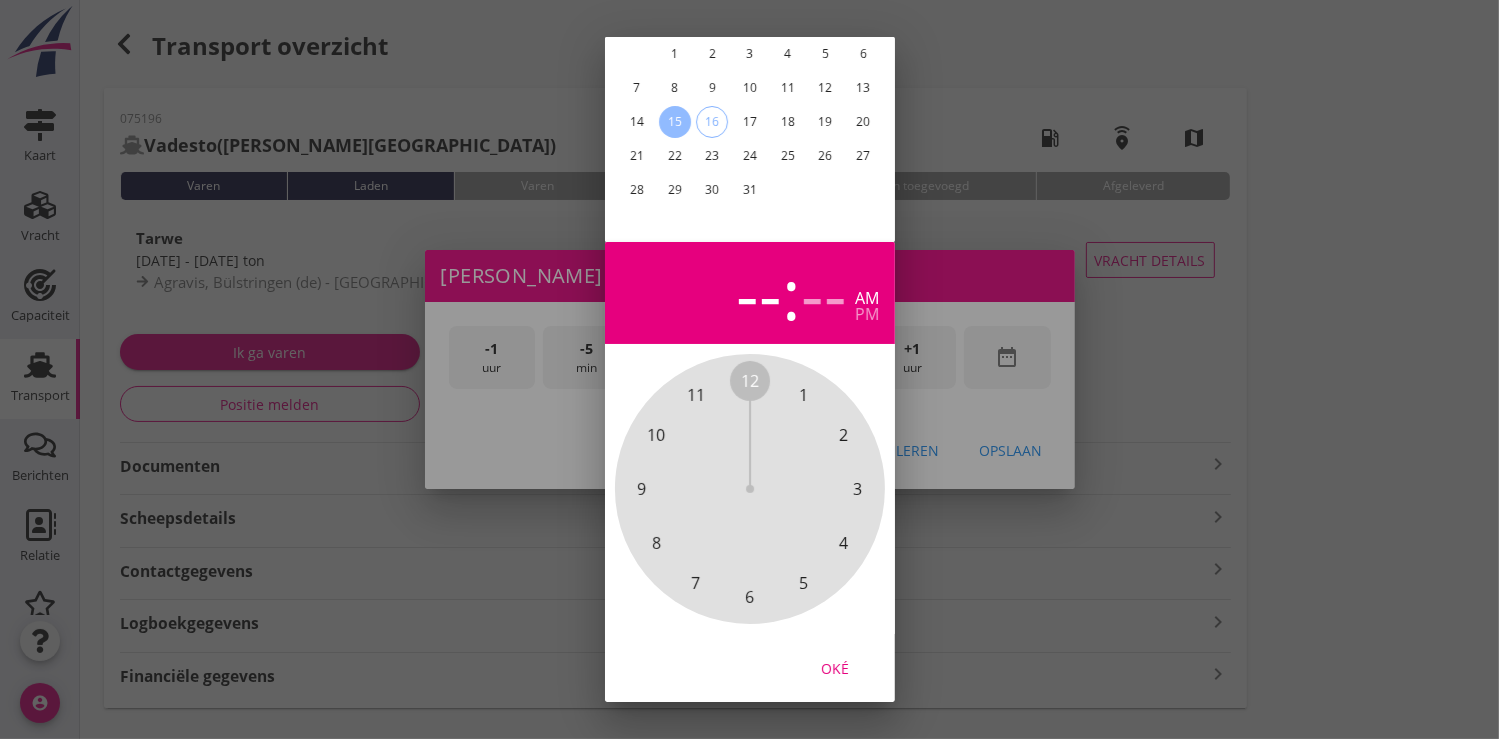 click on "Oké" at bounding box center [835, 667] 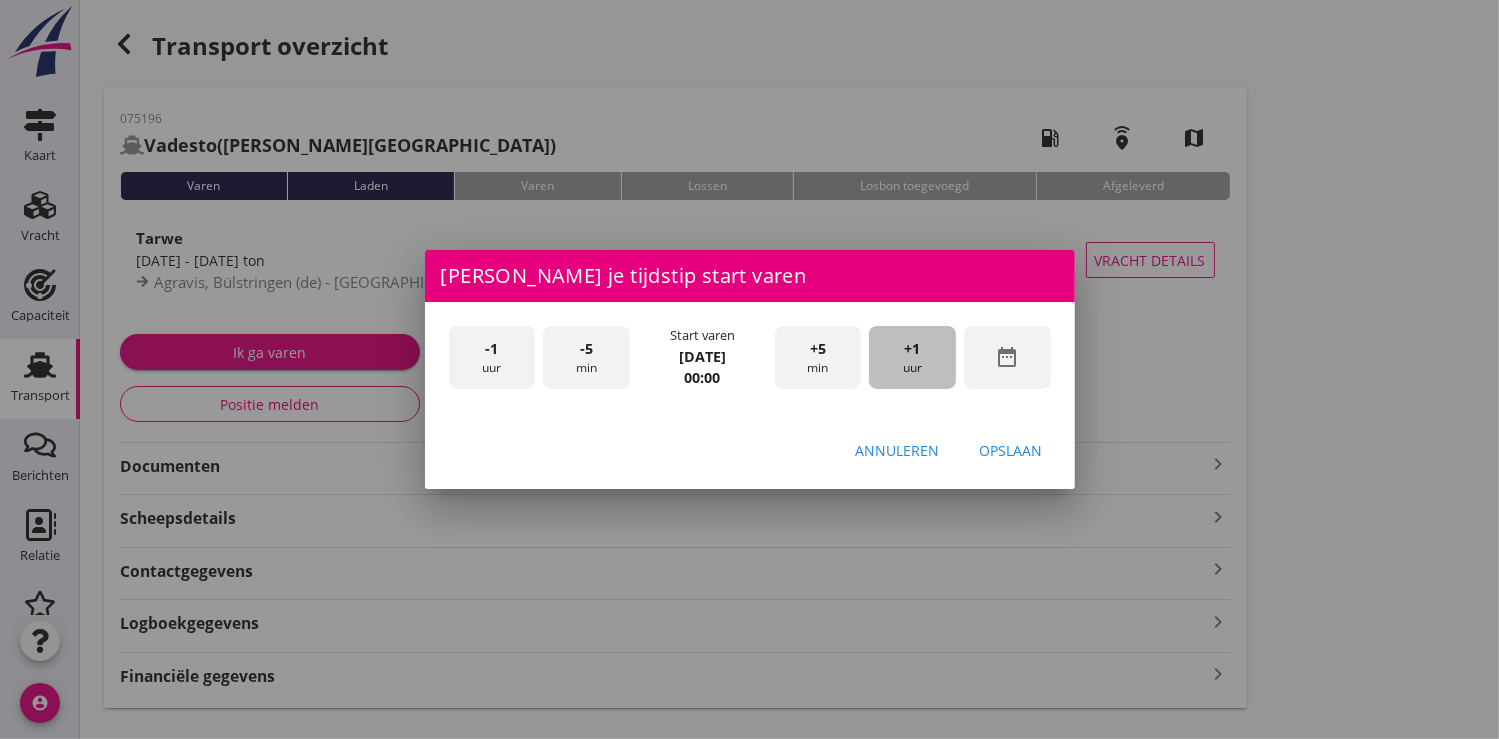 click on "+1" at bounding box center (913, 349) 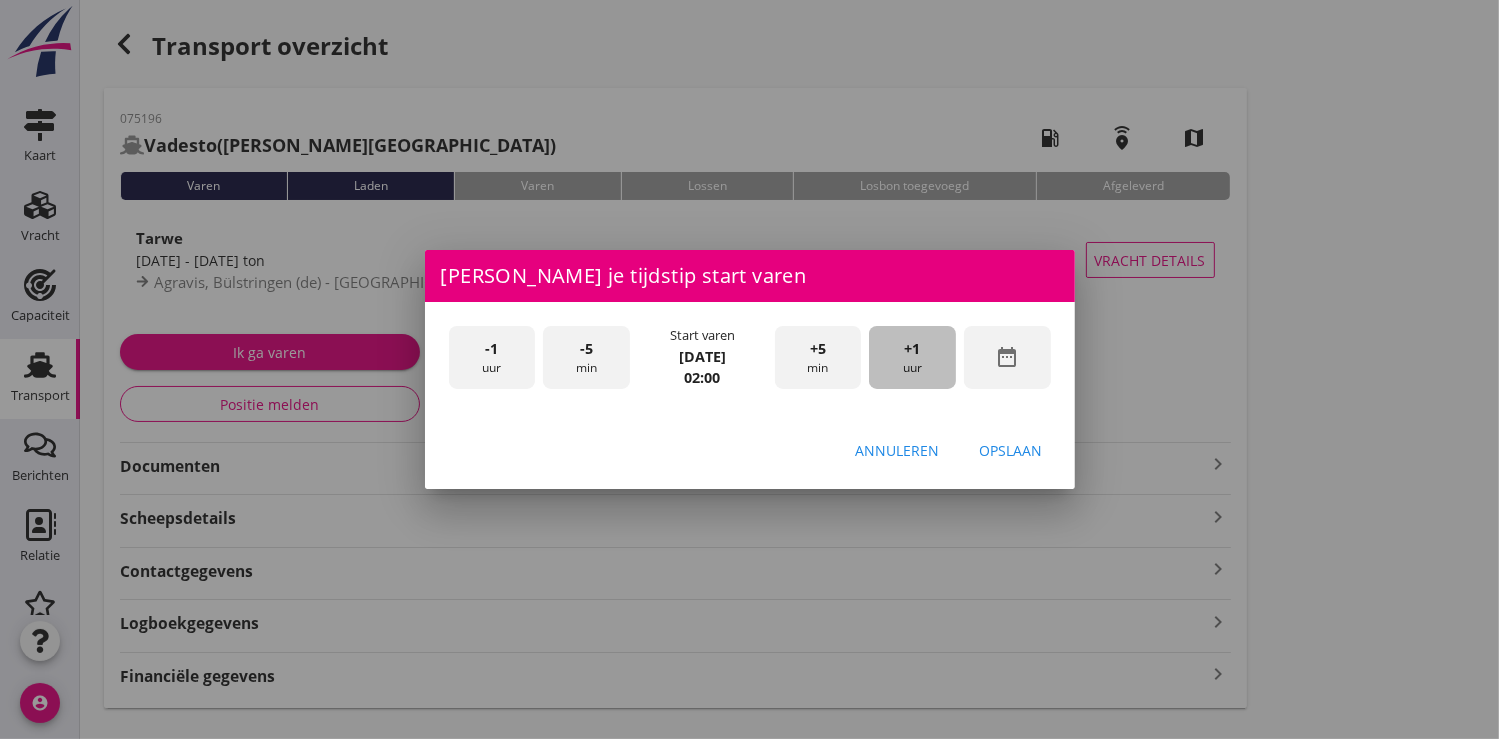 click on "+1" at bounding box center [913, 349] 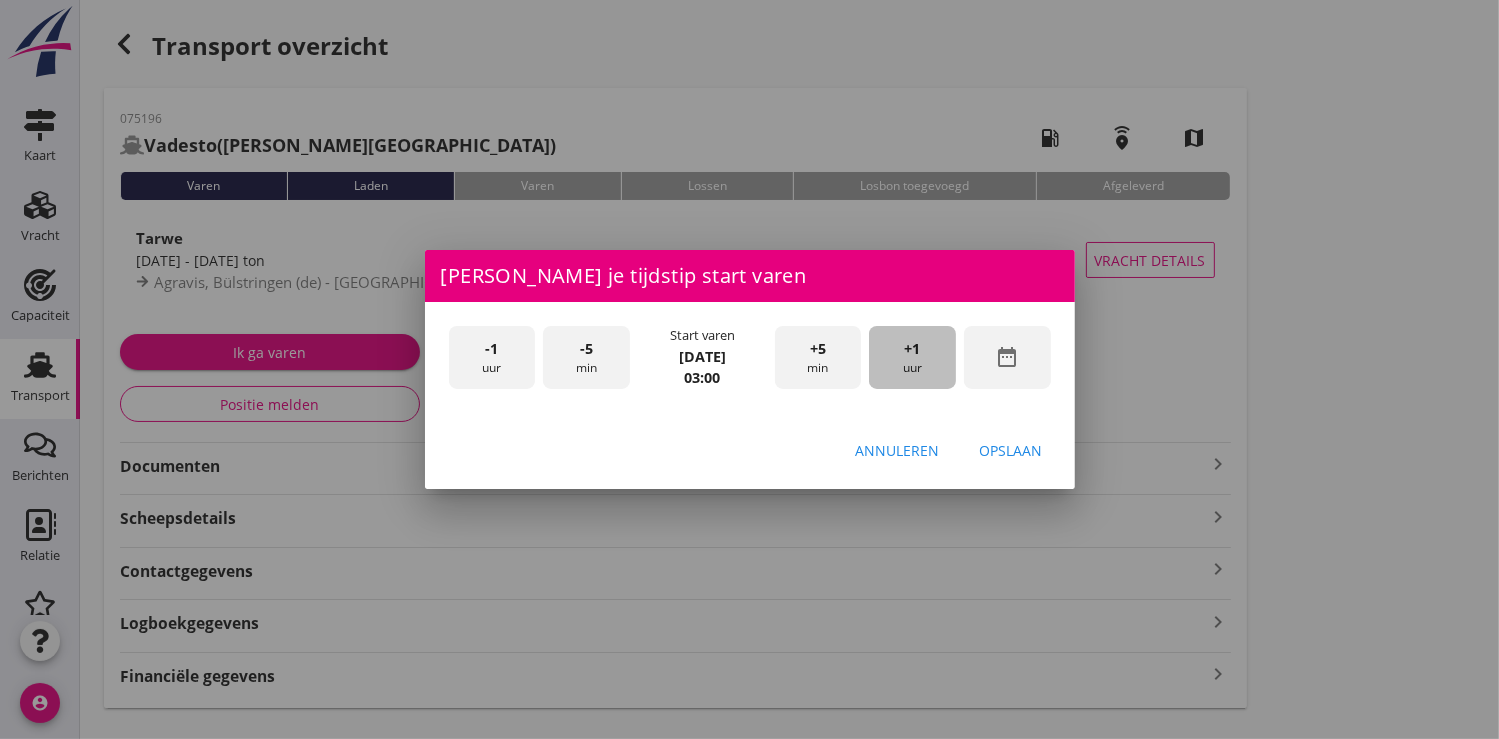 click on "+1" at bounding box center [913, 349] 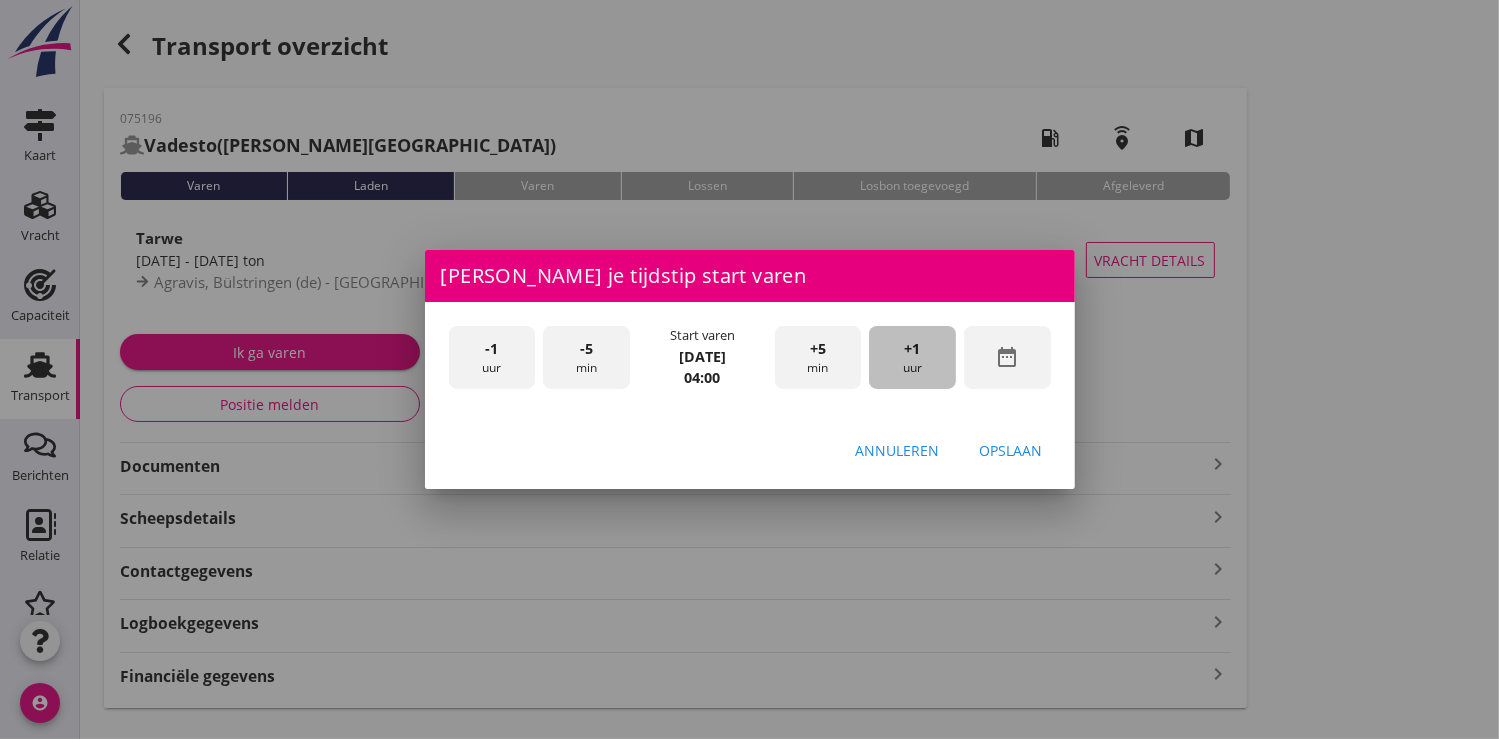 click on "+1" at bounding box center [913, 349] 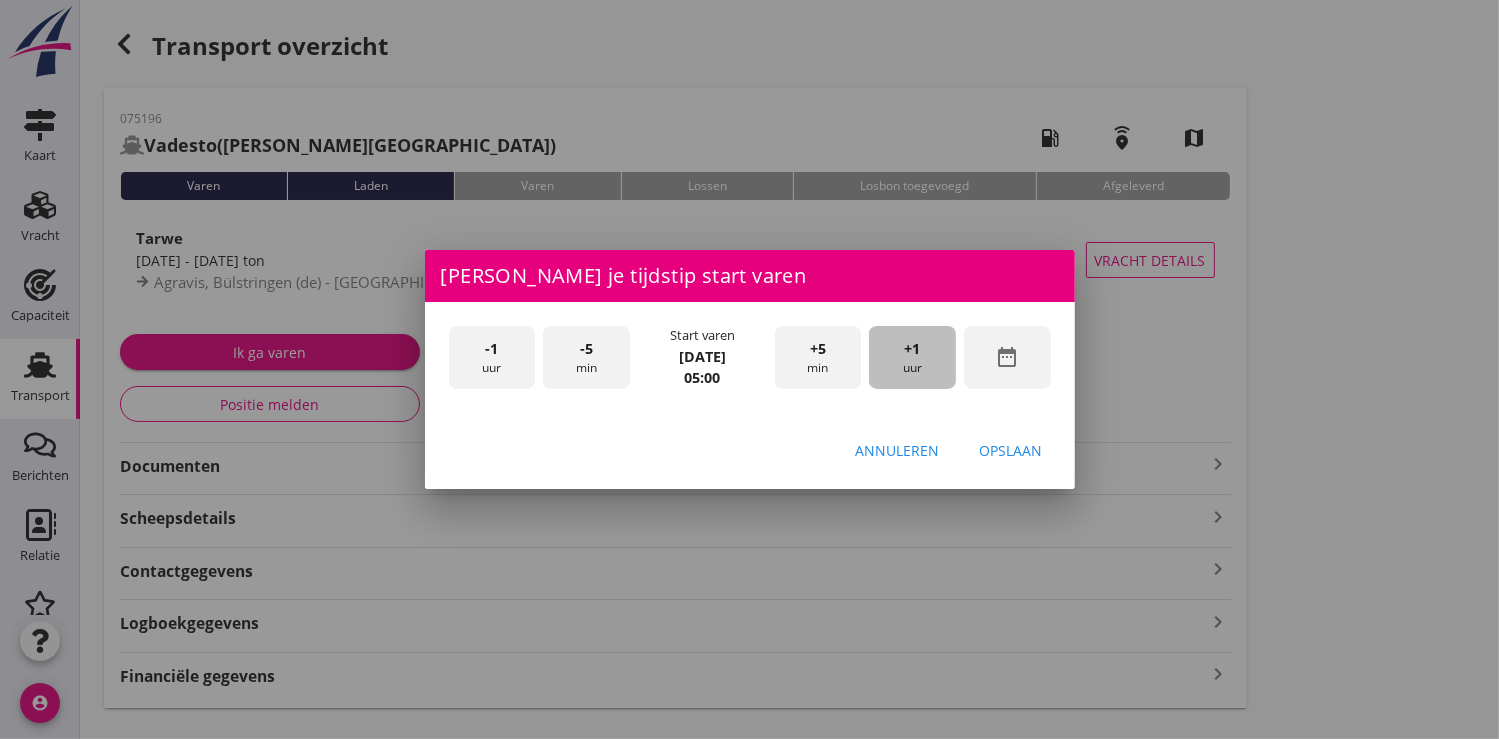 click on "+1" at bounding box center (913, 349) 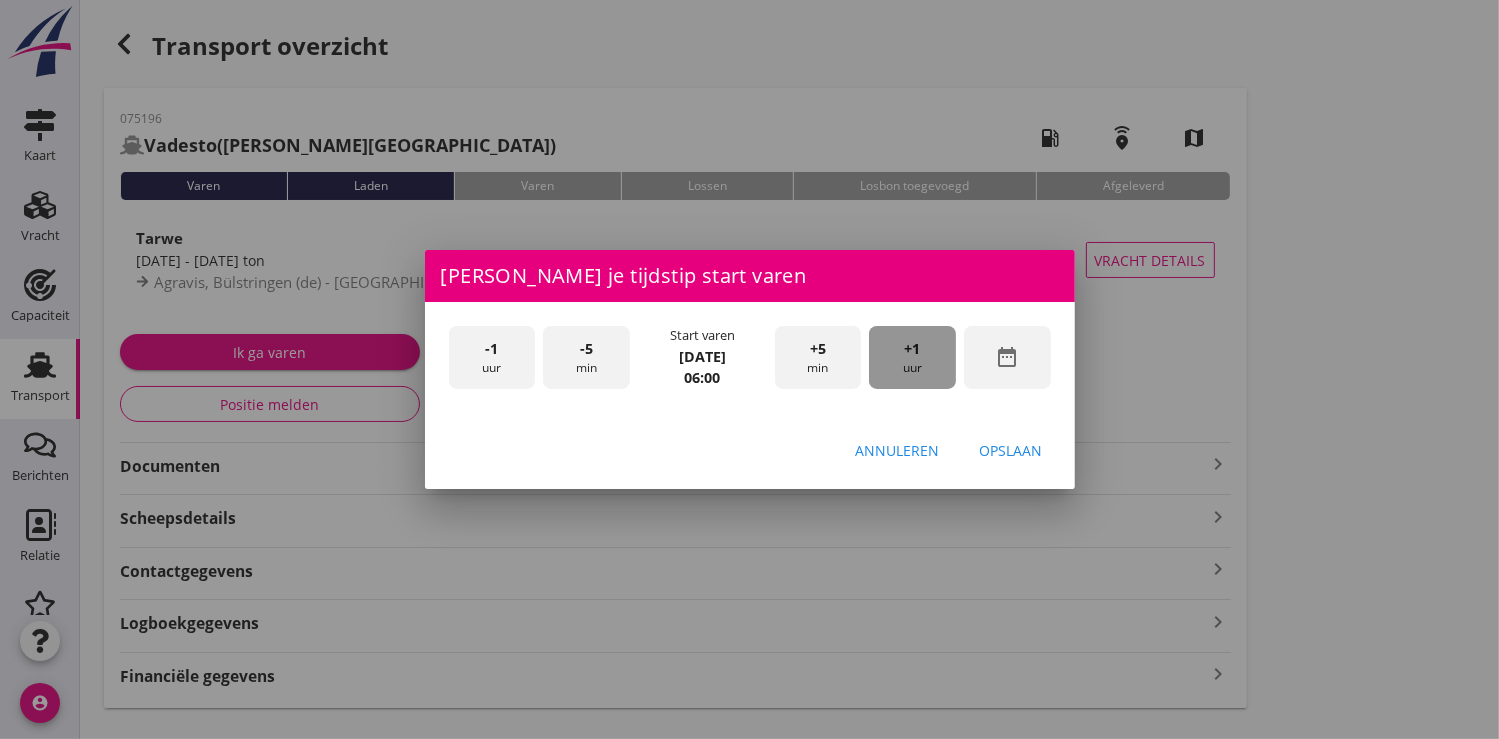 click on "+1" at bounding box center [913, 349] 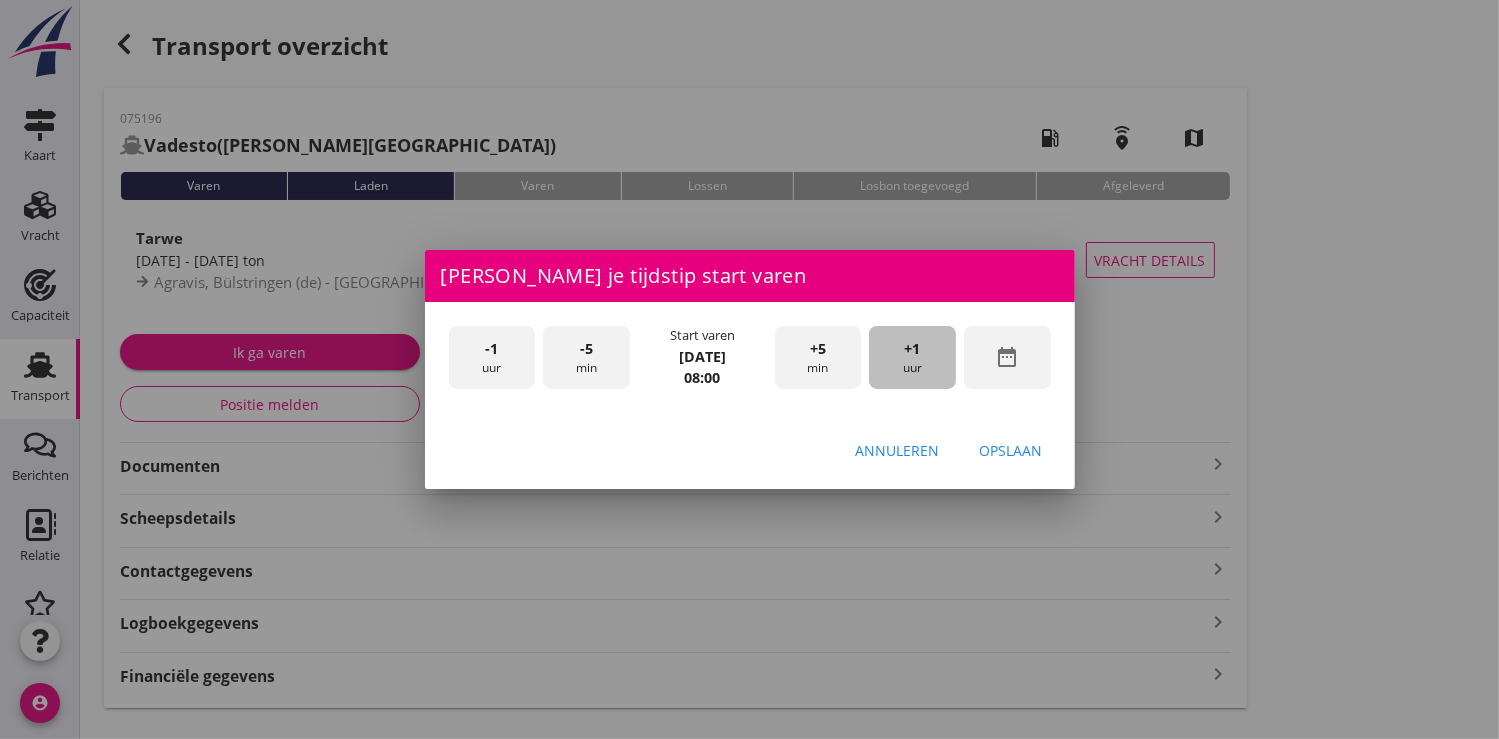click on "+1" at bounding box center [913, 349] 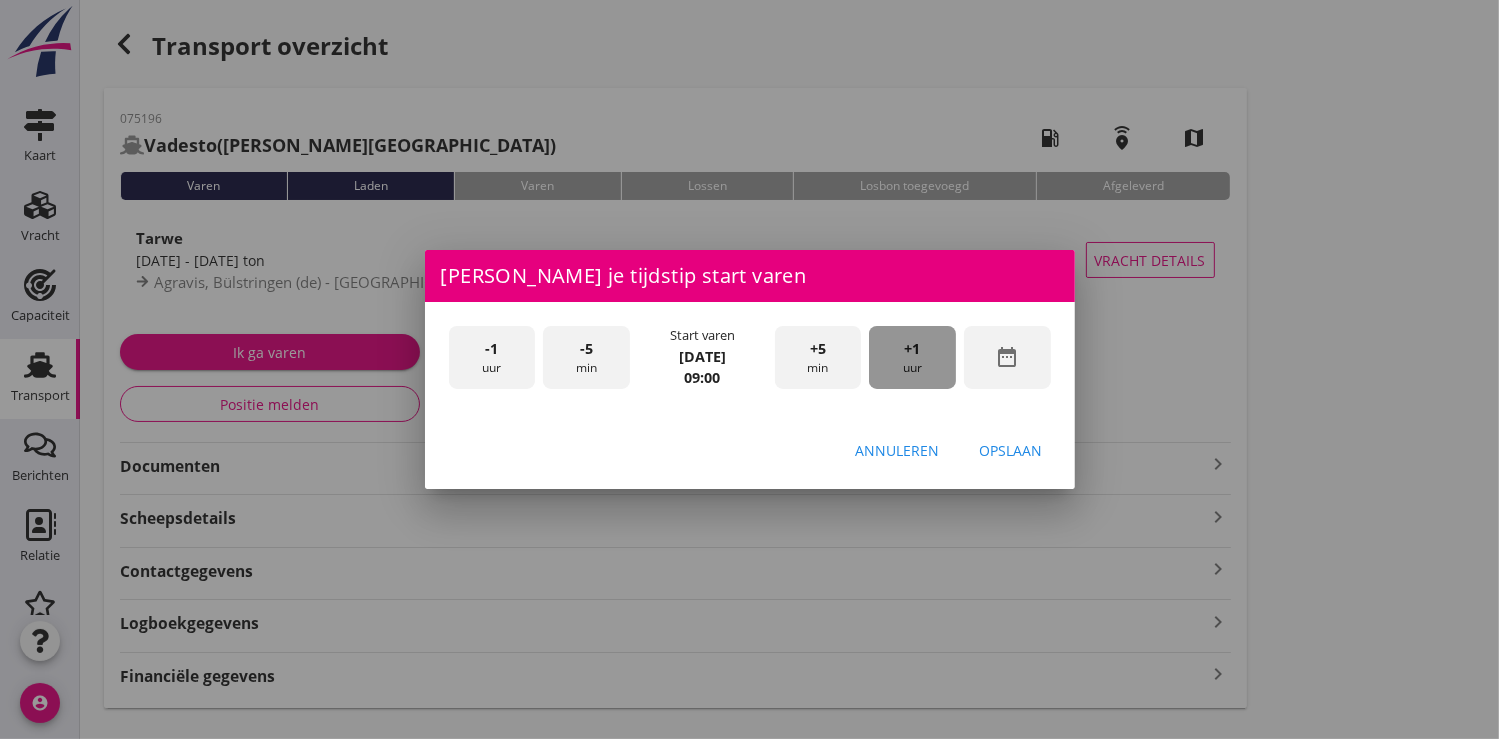 click on "+1" at bounding box center (913, 349) 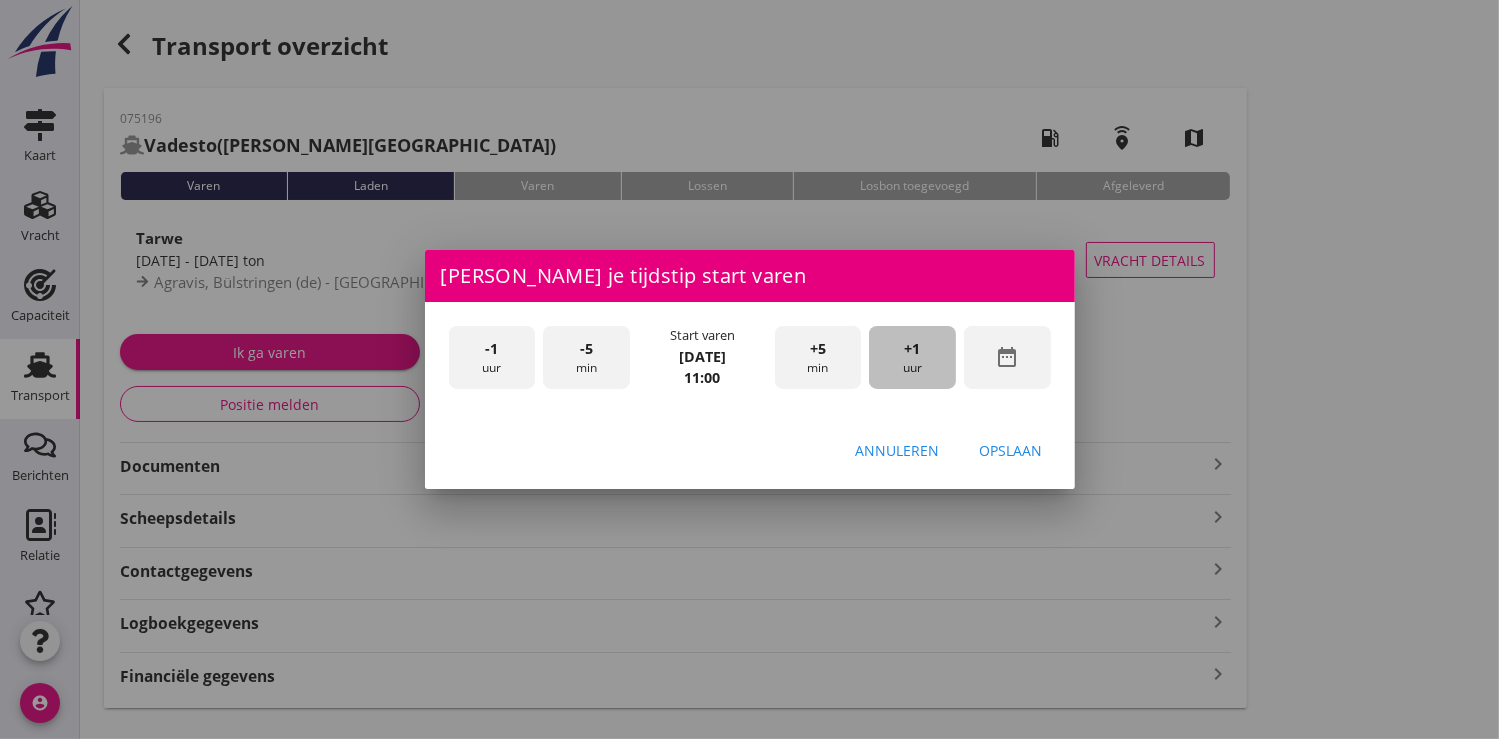 click on "+1" at bounding box center (913, 349) 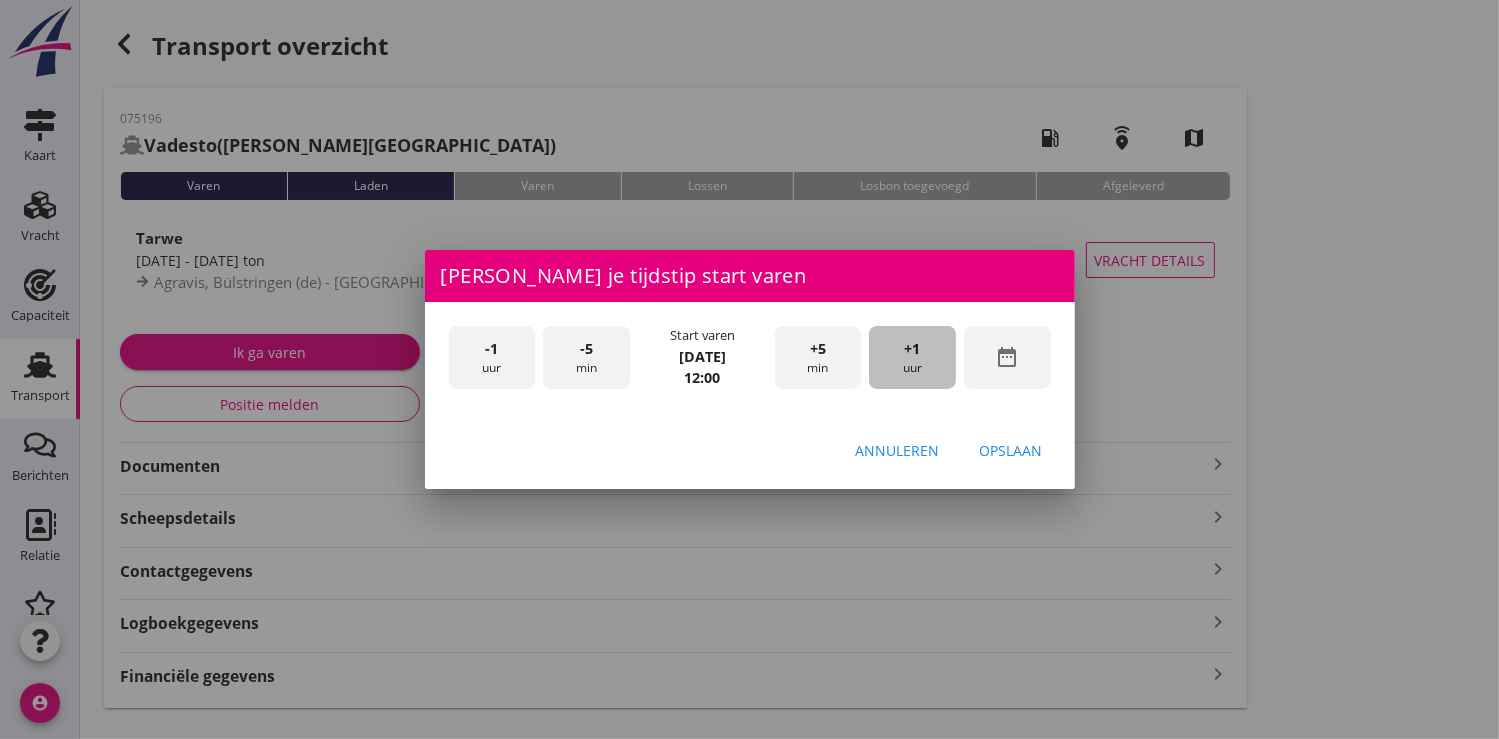 click on "+1" at bounding box center (913, 349) 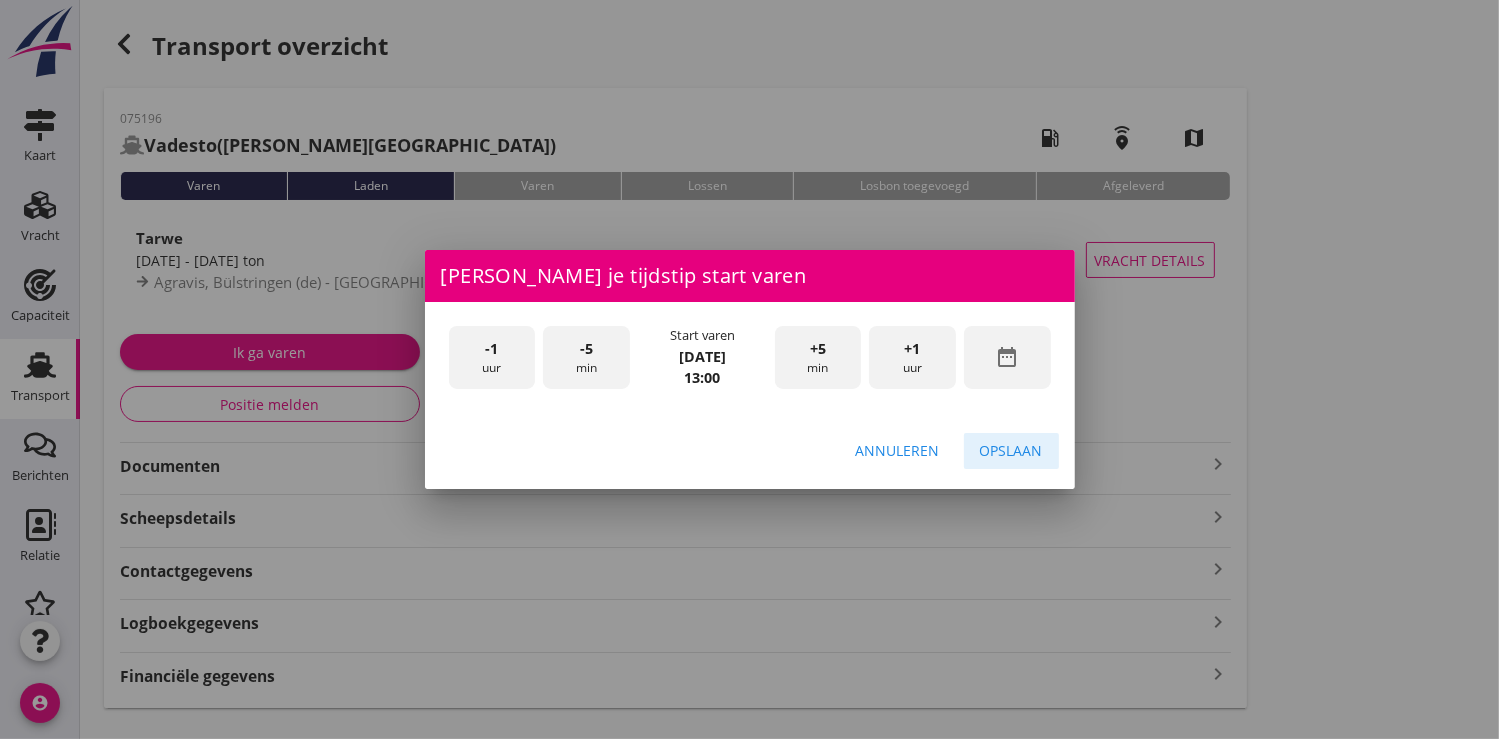 click on "Opslaan" at bounding box center (1011, 450) 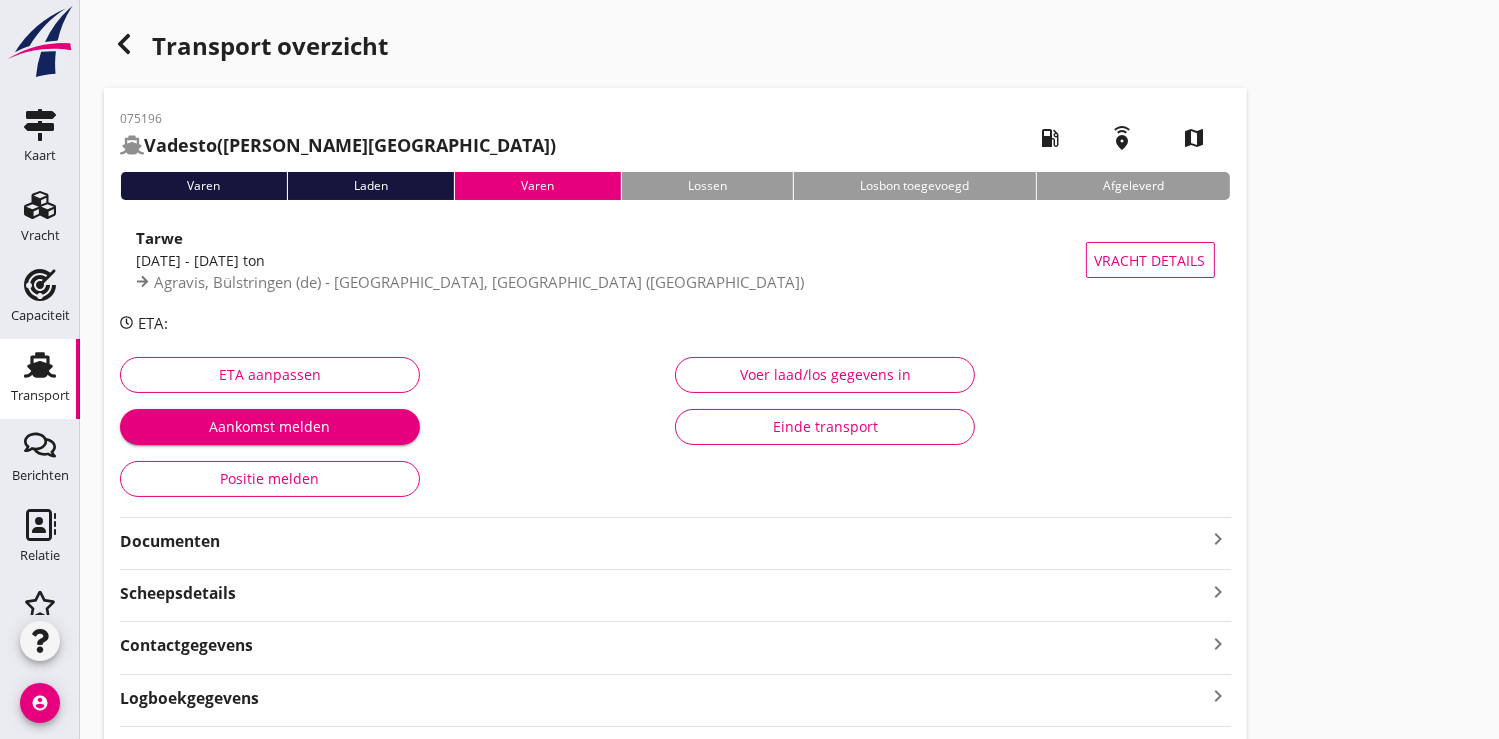 click on "Documenten" at bounding box center (663, 541) 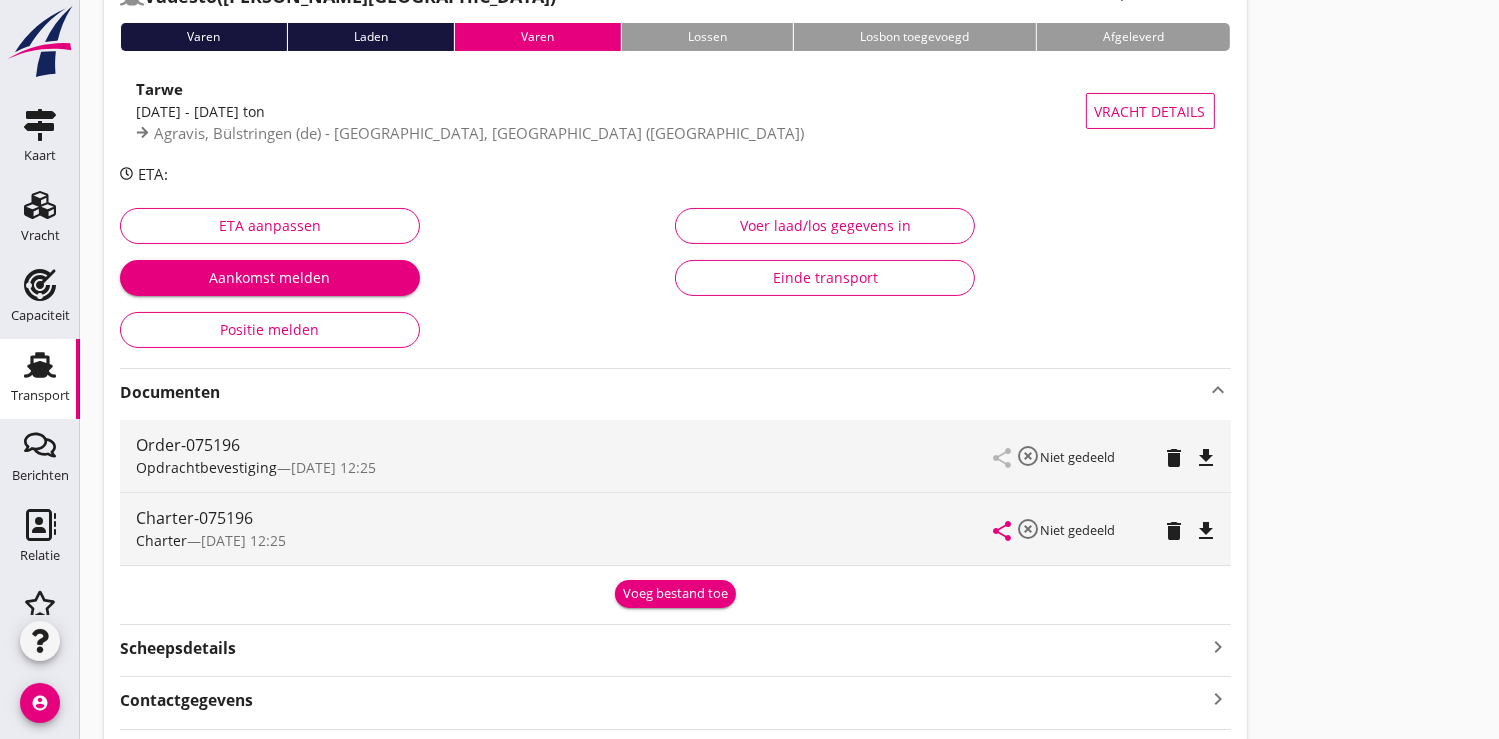 scroll, scrollTop: 318, scrollLeft: 0, axis: vertical 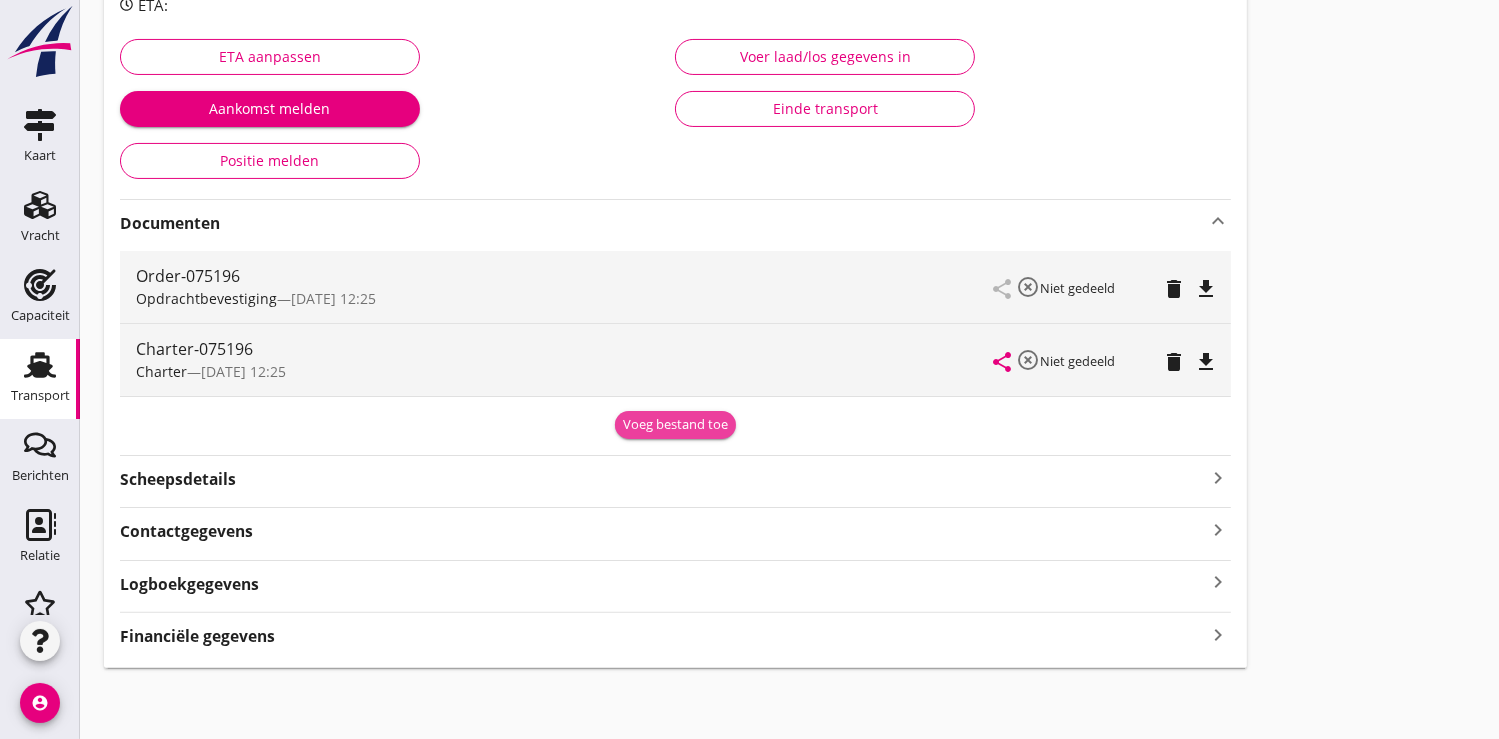 click on "Voeg bestand toe" at bounding box center [675, 425] 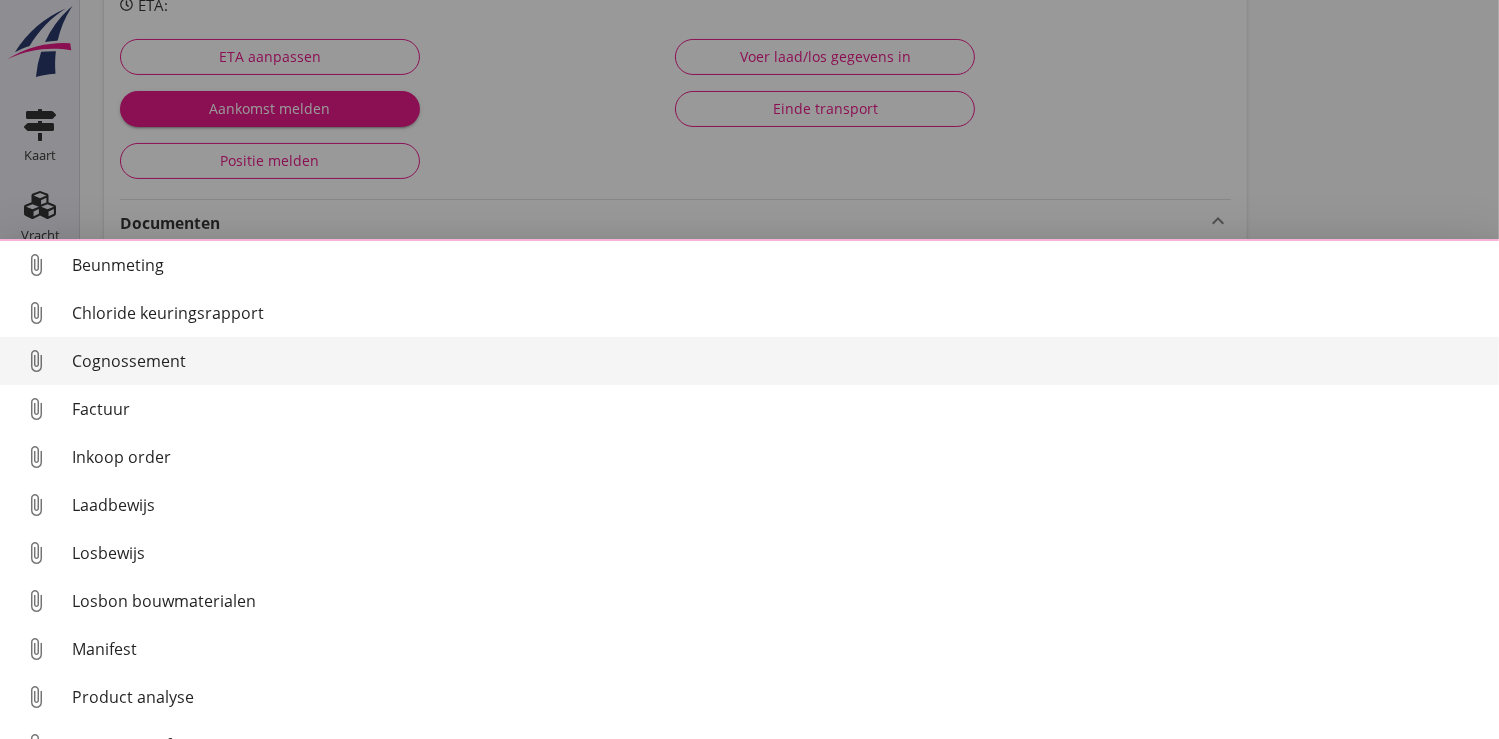 click on "Cognossement" at bounding box center (777, 361) 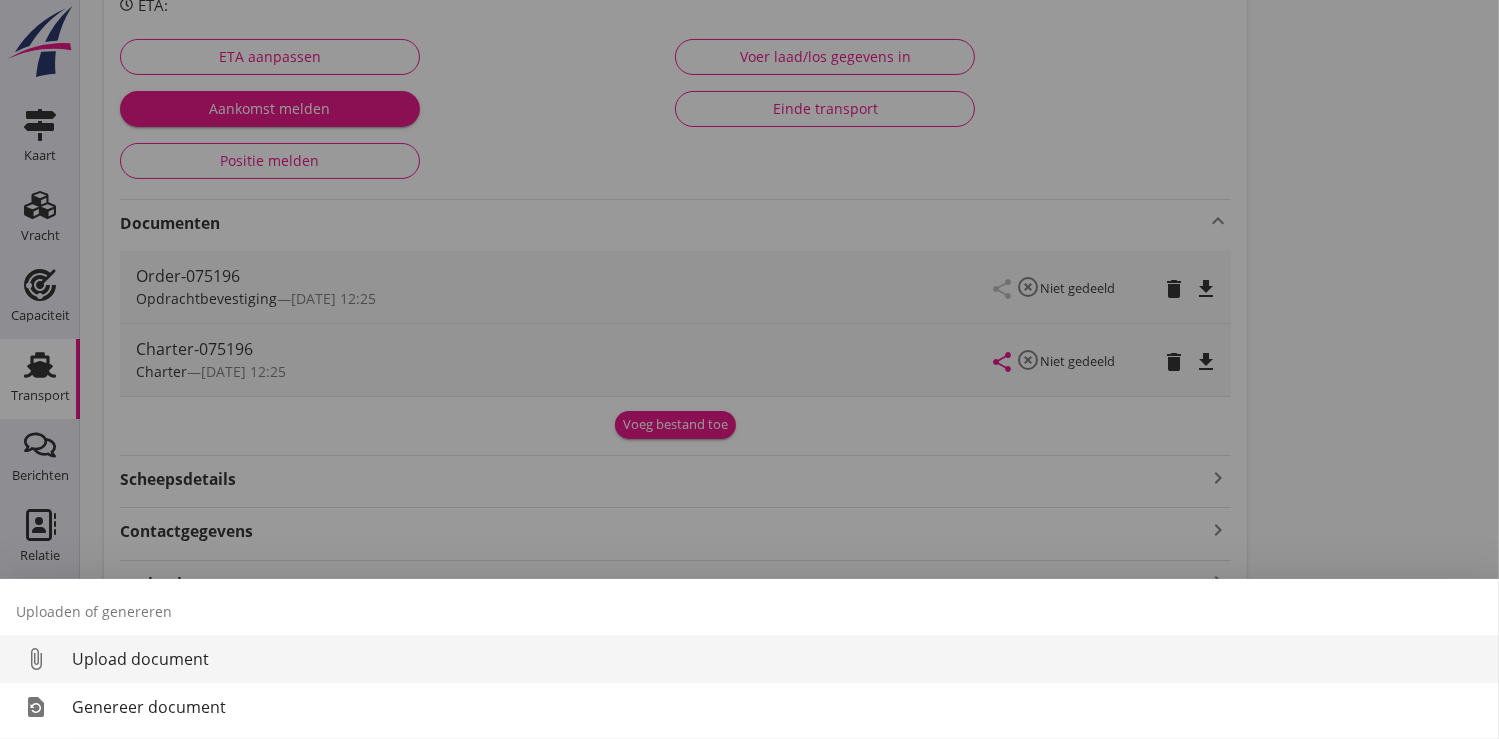click on "Upload document" at bounding box center [777, 659] 